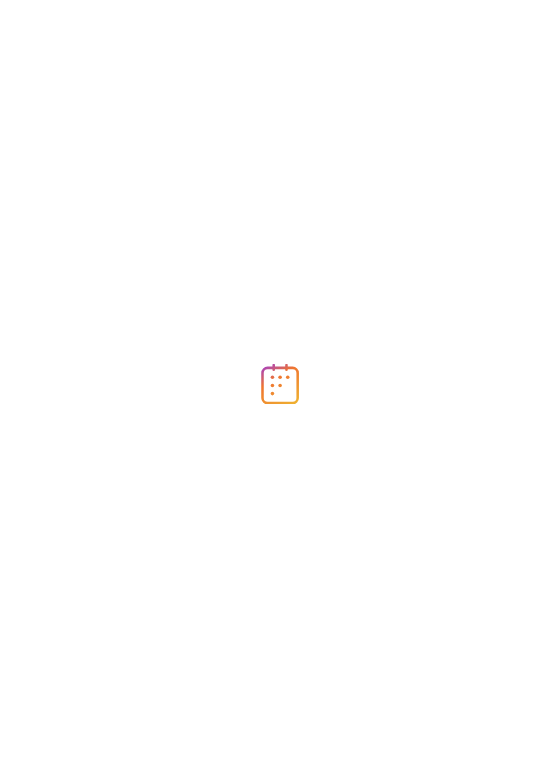 scroll, scrollTop: 0, scrollLeft: 0, axis: both 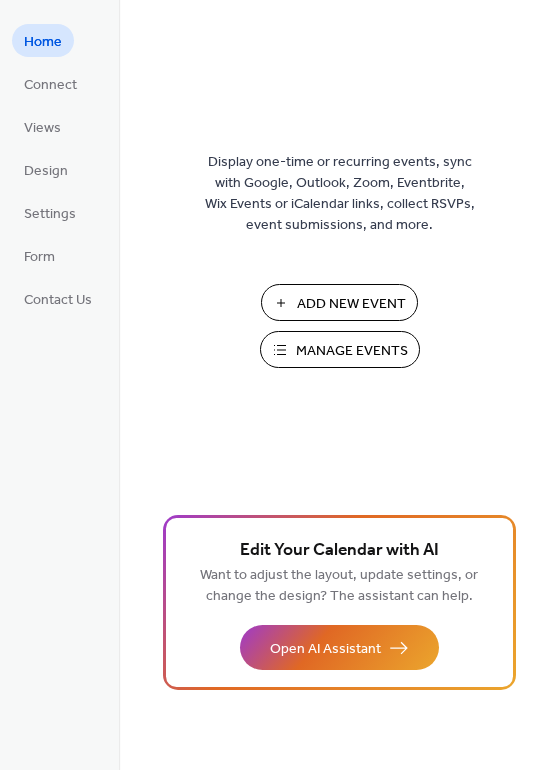 click on "Manage Events" at bounding box center (352, 351) 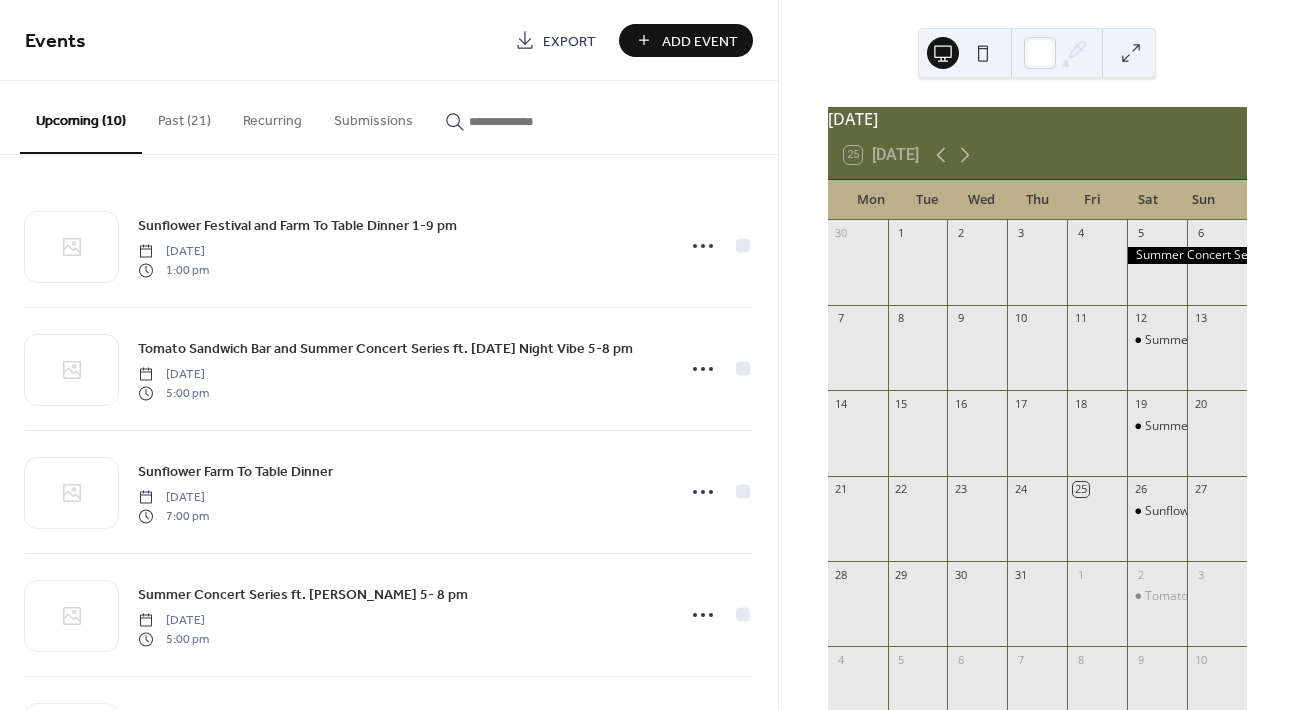 scroll, scrollTop: 0, scrollLeft: 0, axis: both 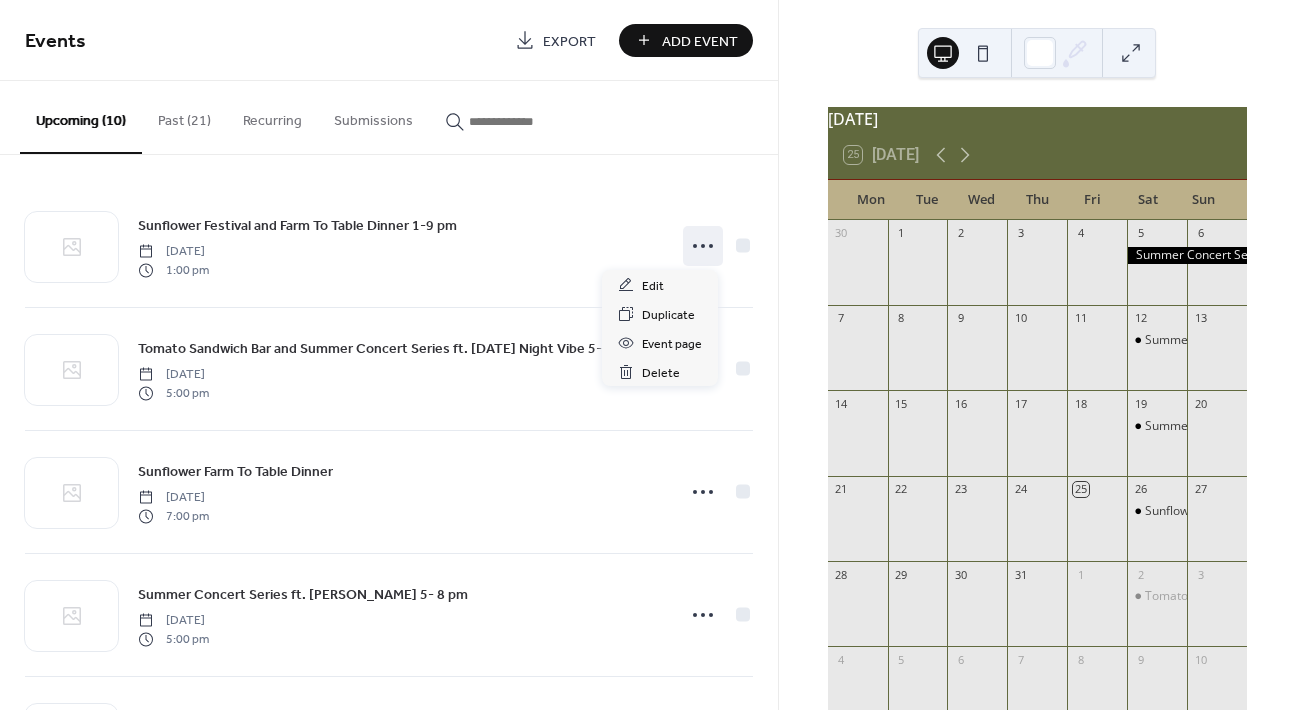 click 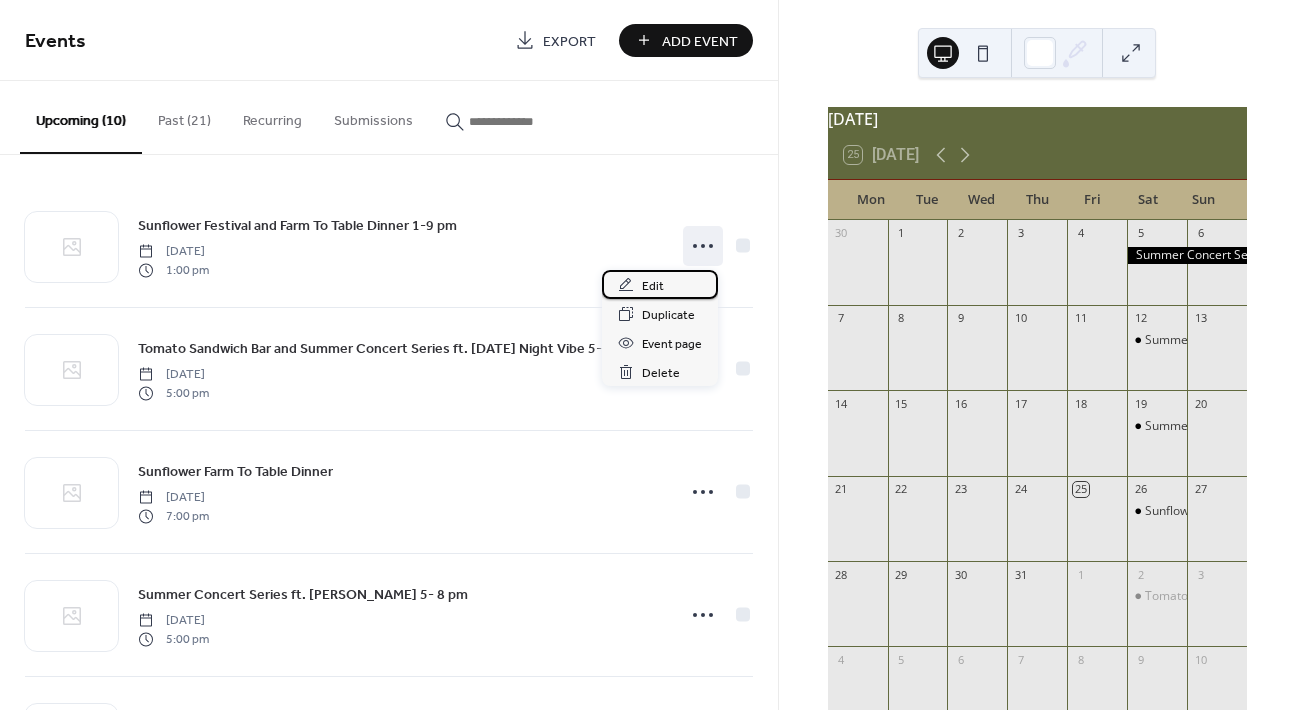 click on "Edit" at bounding box center [653, 286] 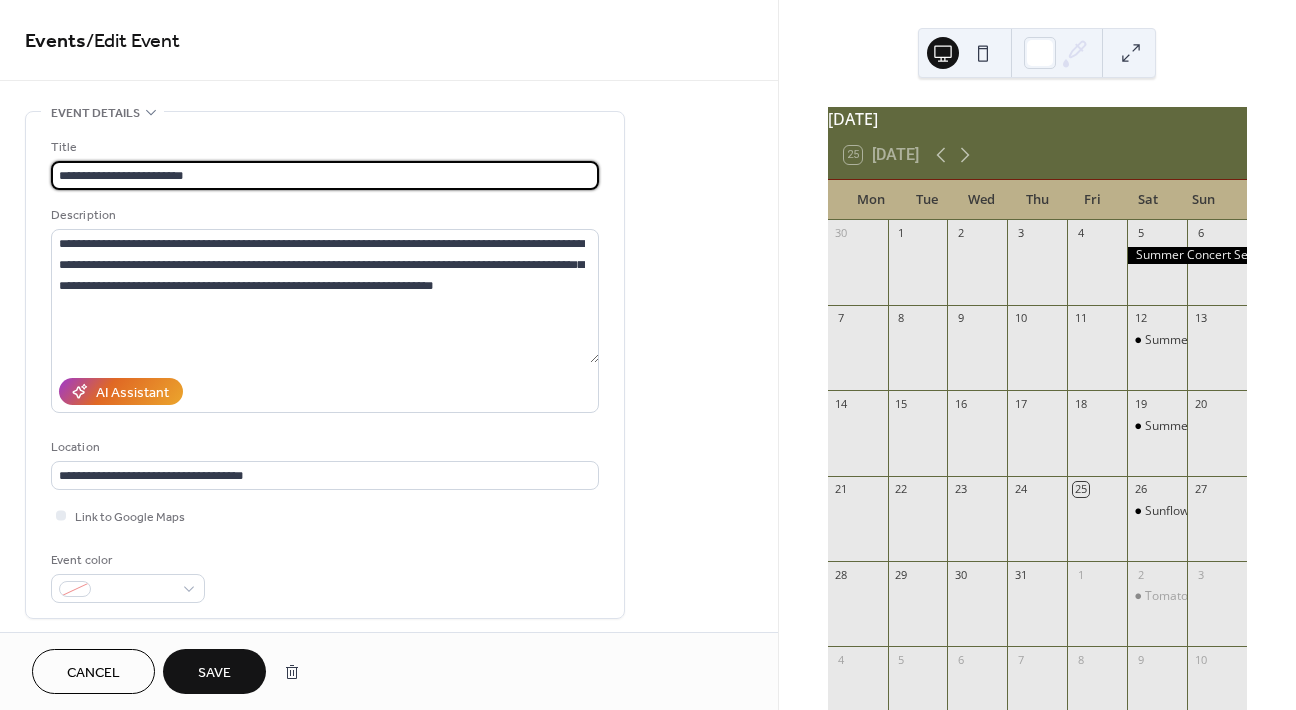 type on "**********" 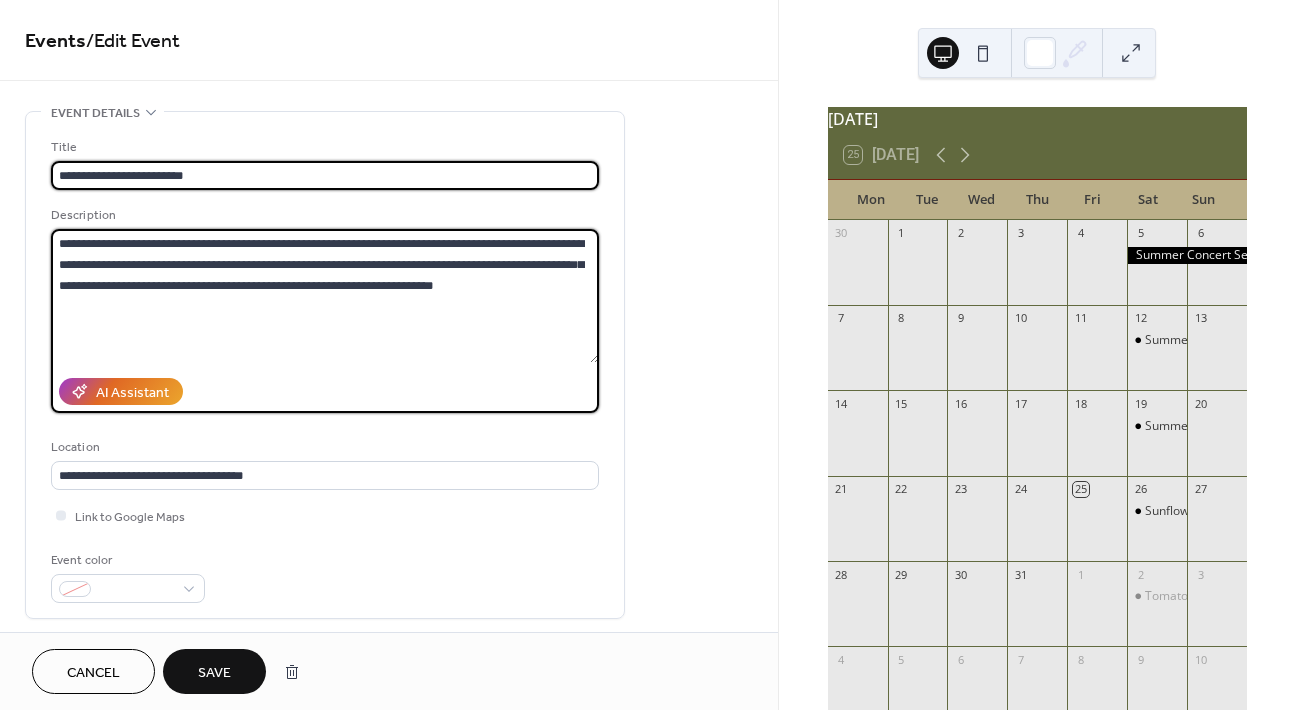 click on "**********" at bounding box center (325, 296) 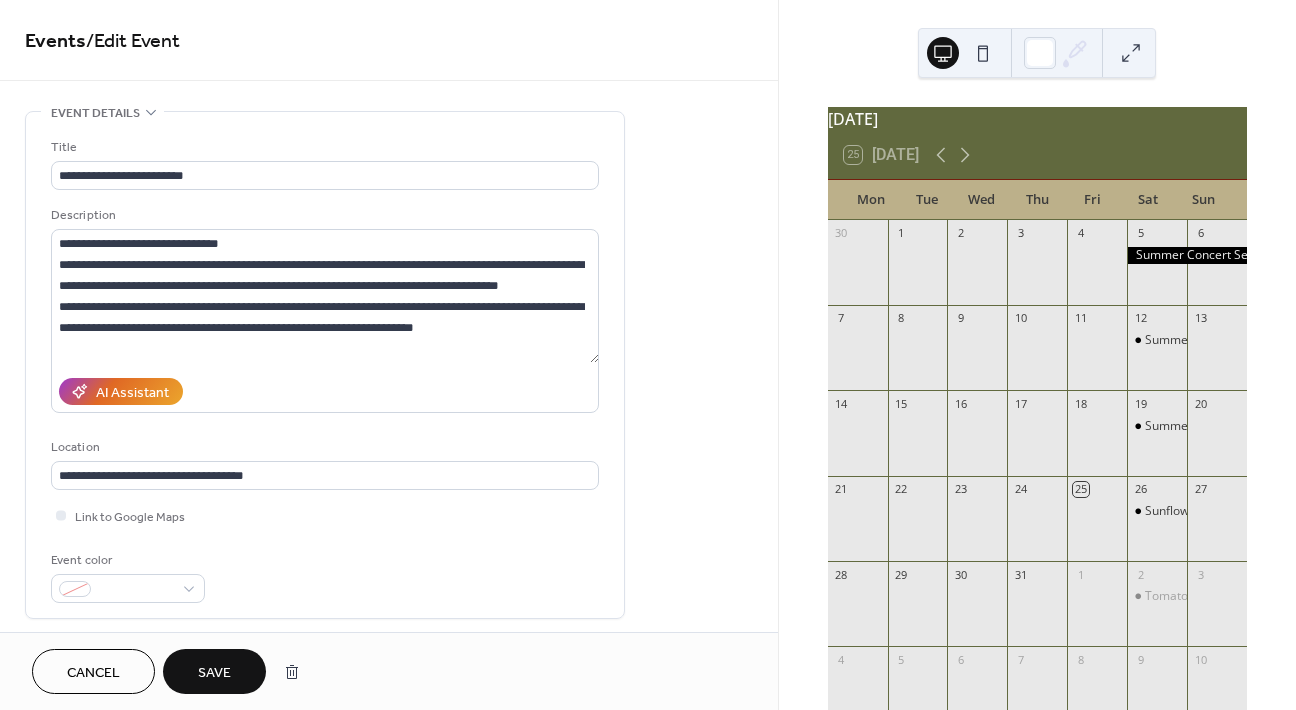 drag, startPoint x: 766, startPoint y: 220, endPoint x: 759, endPoint y: 170, distance: 50.48762 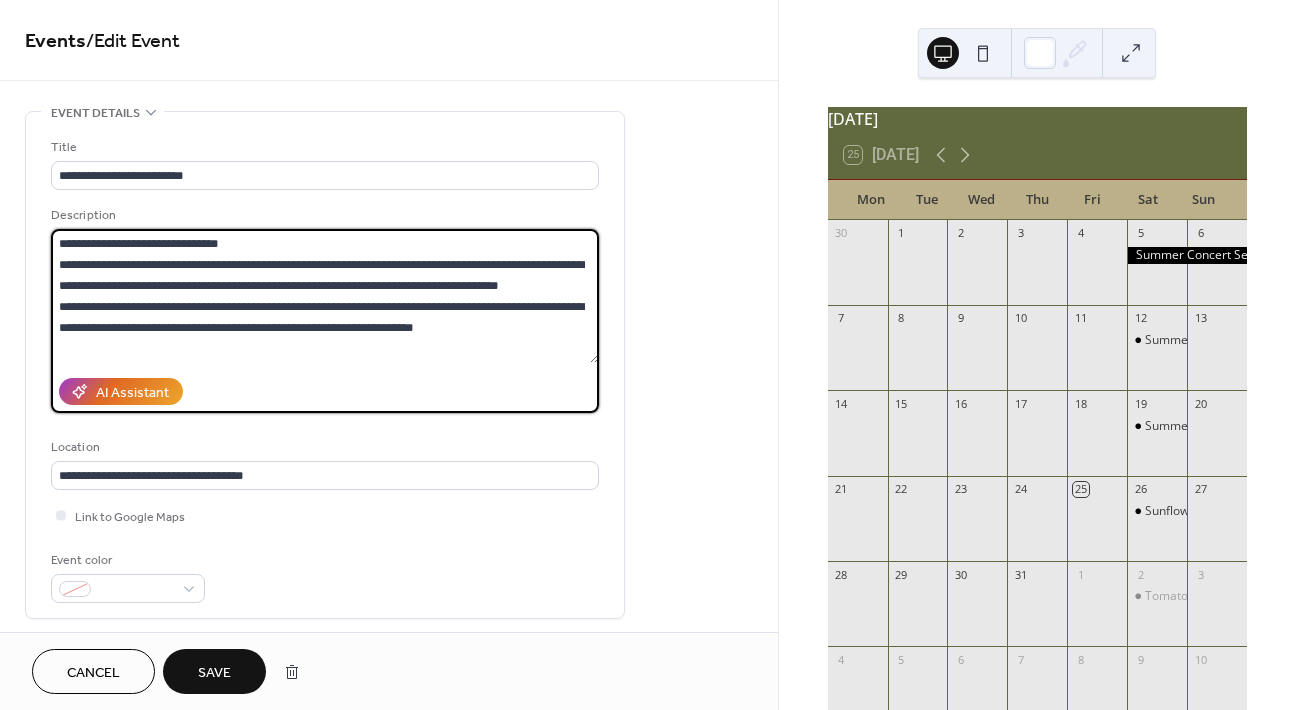 click on "**********" at bounding box center (325, 296) 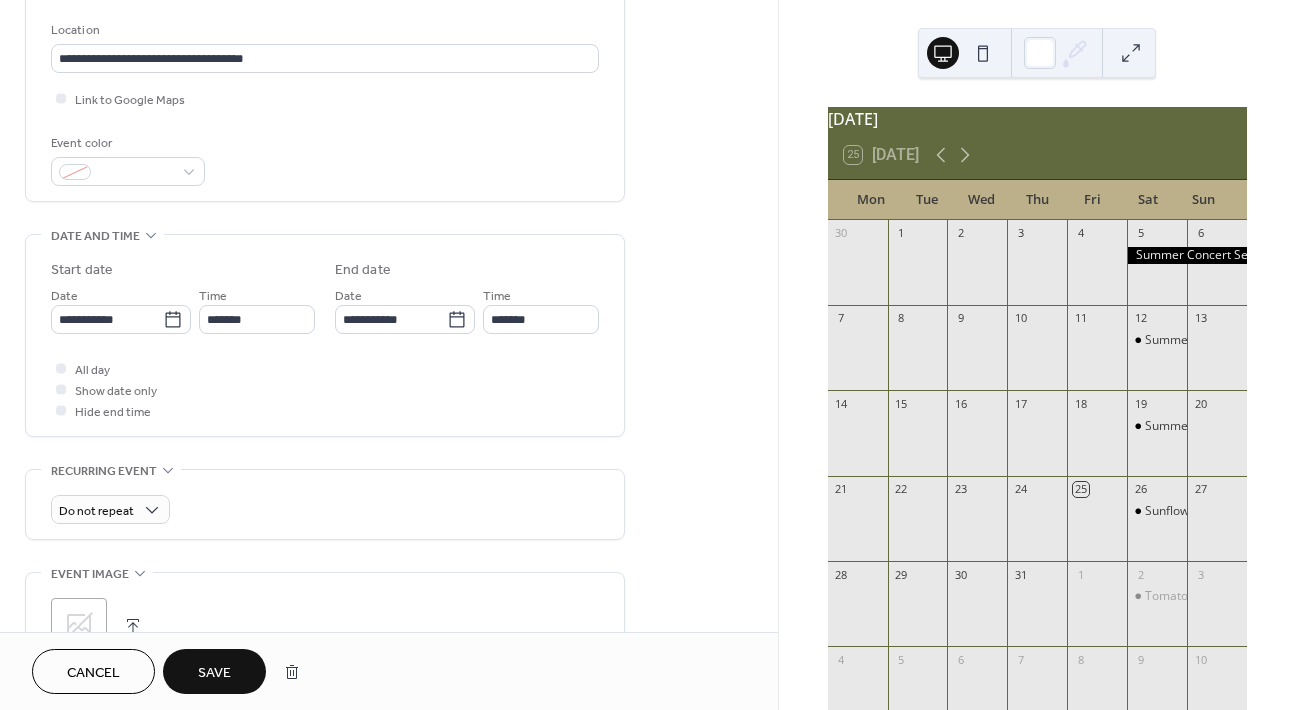 scroll, scrollTop: 421, scrollLeft: 0, axis: vertical 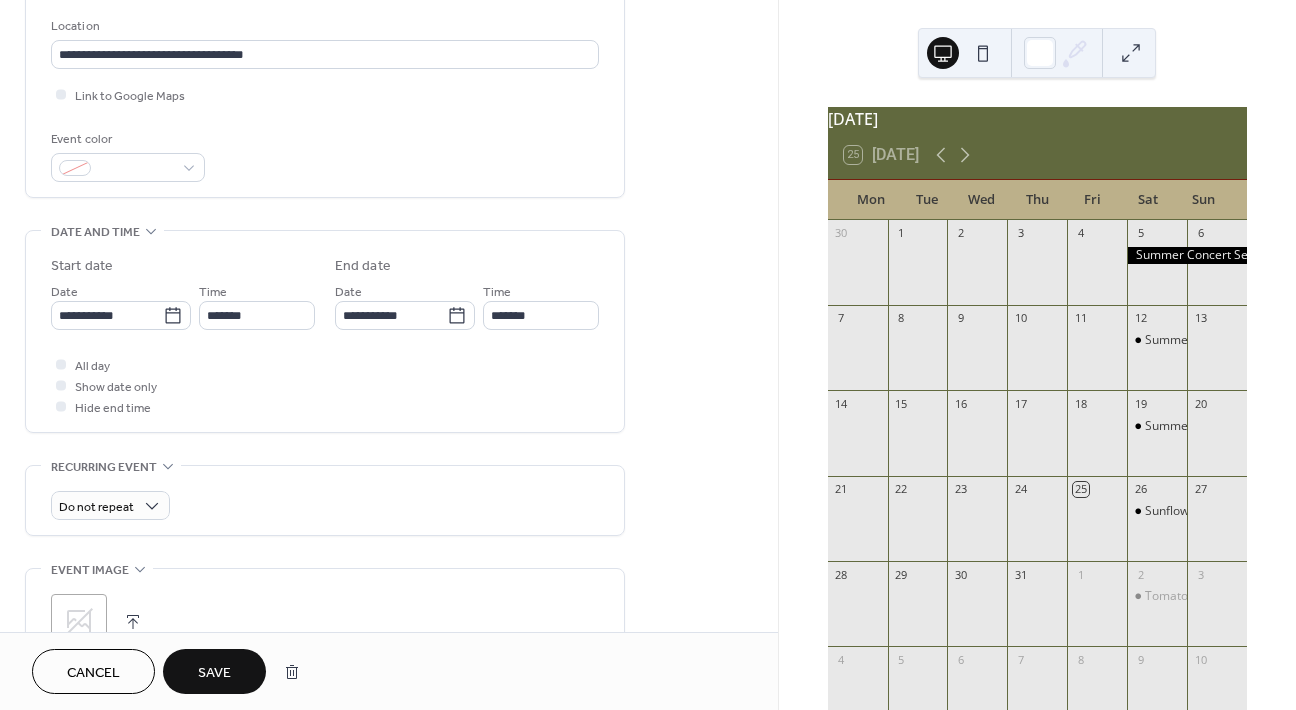 type on "**********" 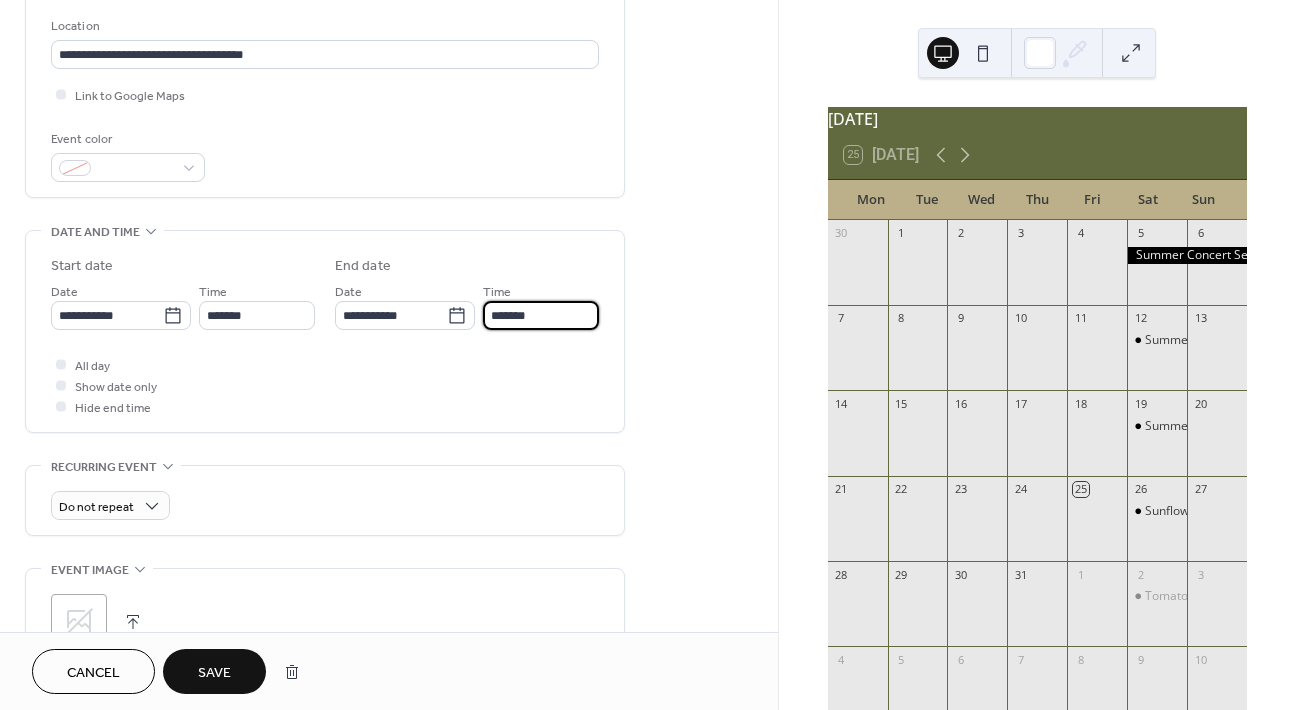 click on "*******" at bounding box center (541, 315) 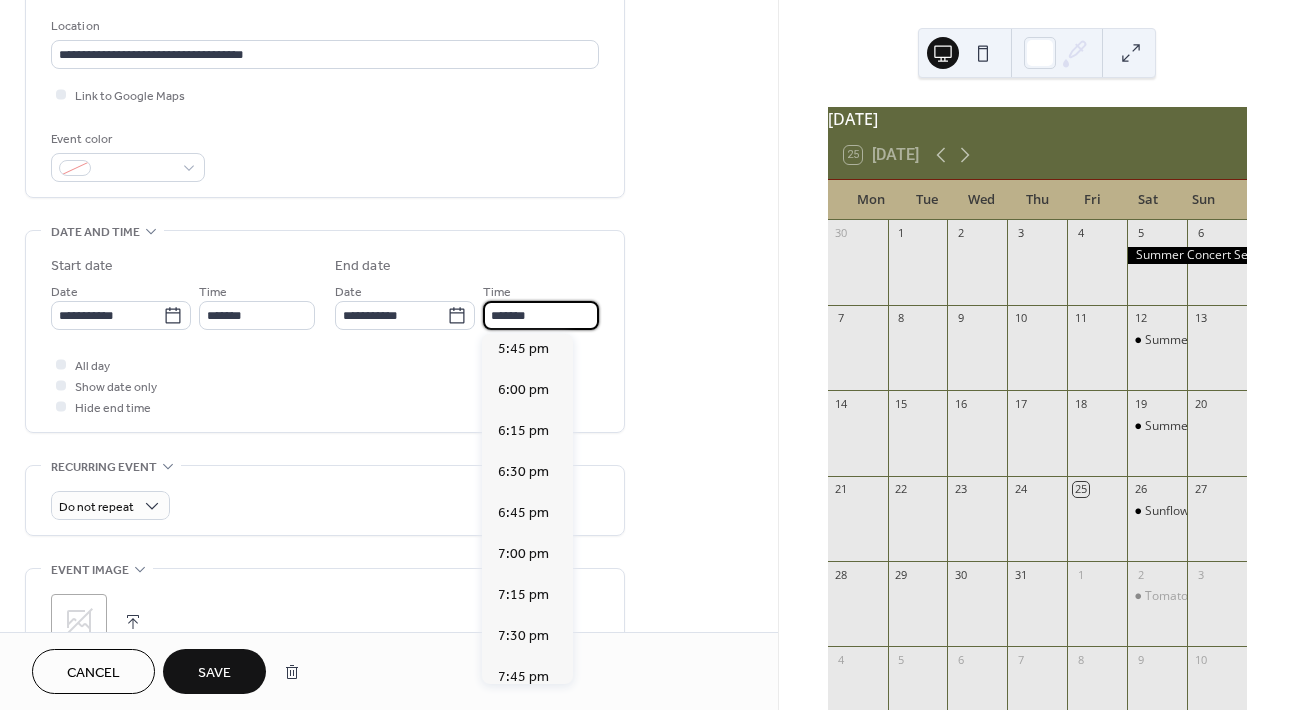 scroll, scrollTop: 739, scrollLeft: 0, axis: vertical 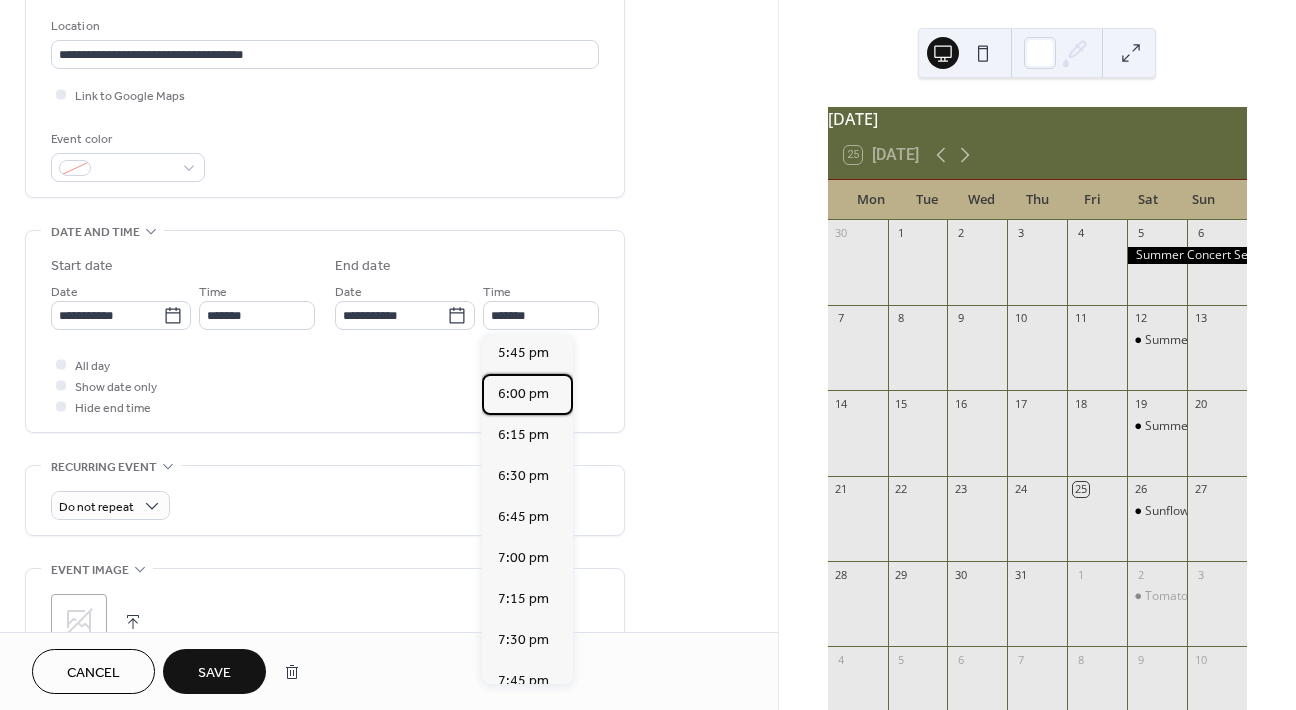 click on "6:00 pm" at bounding box center (523, 394) 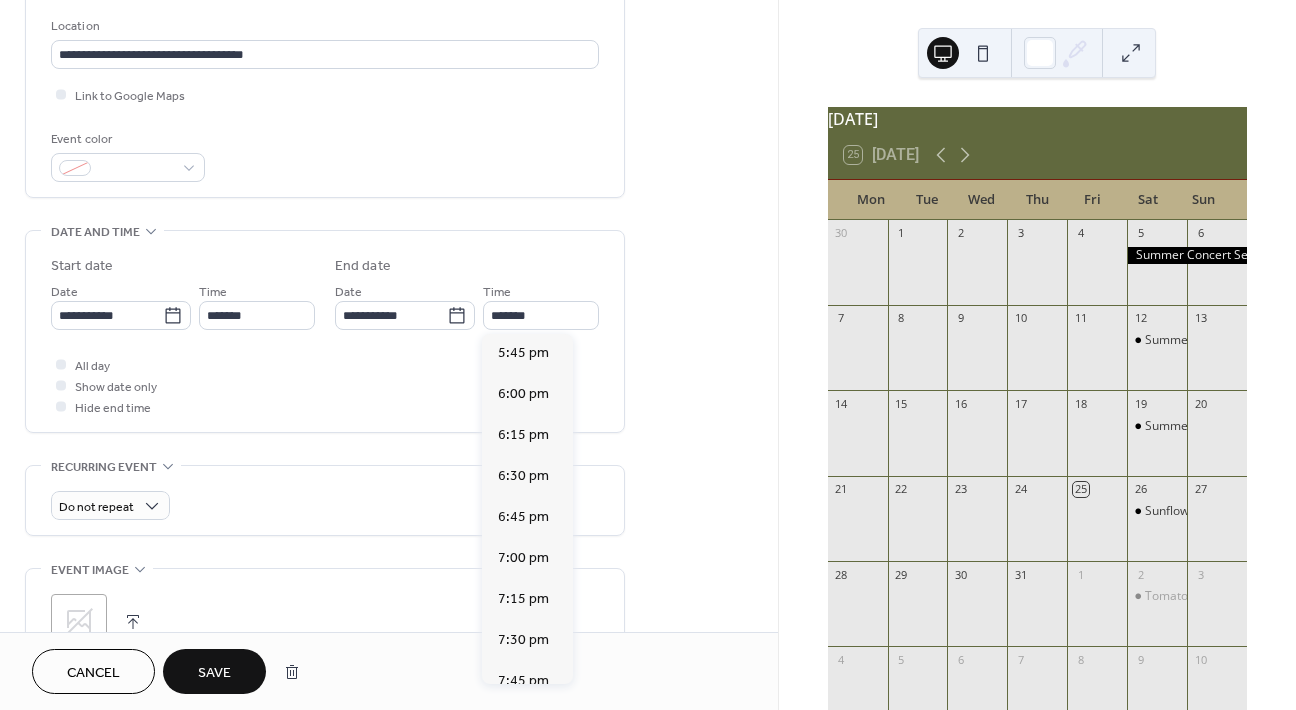 type on "*******" 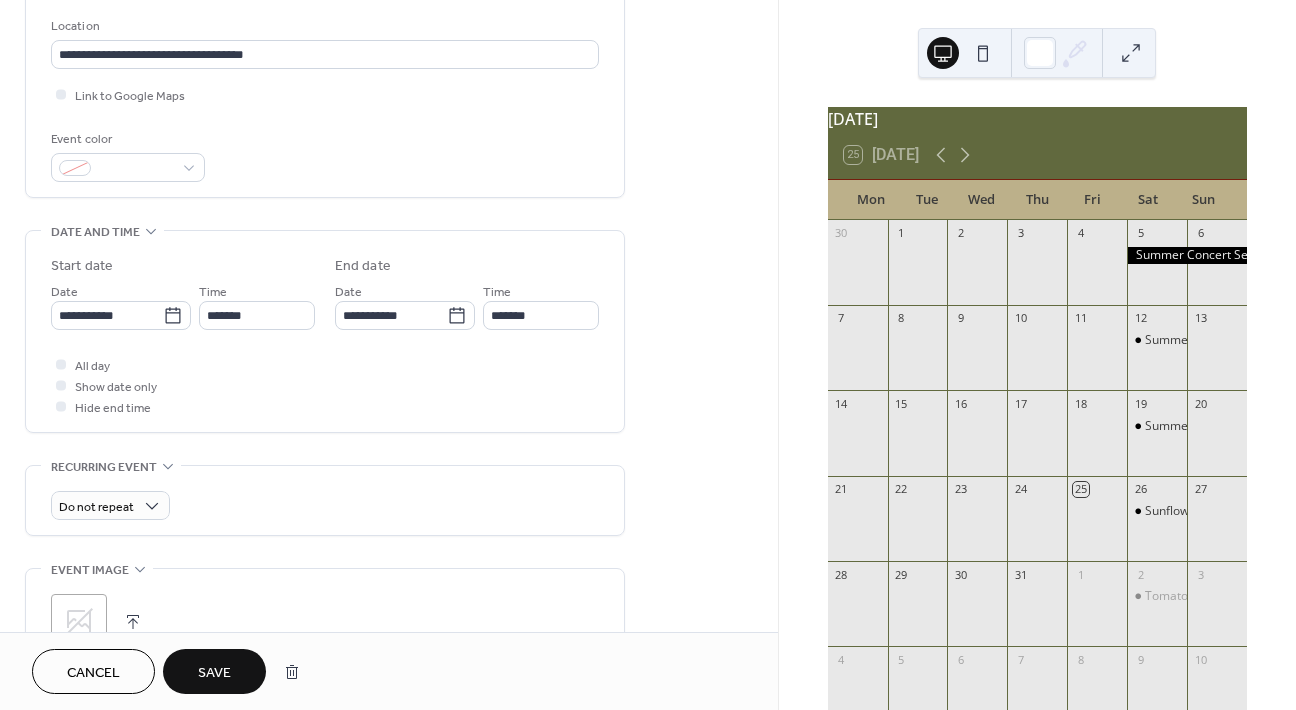 click on "Save" at bounding box center (214, 671) 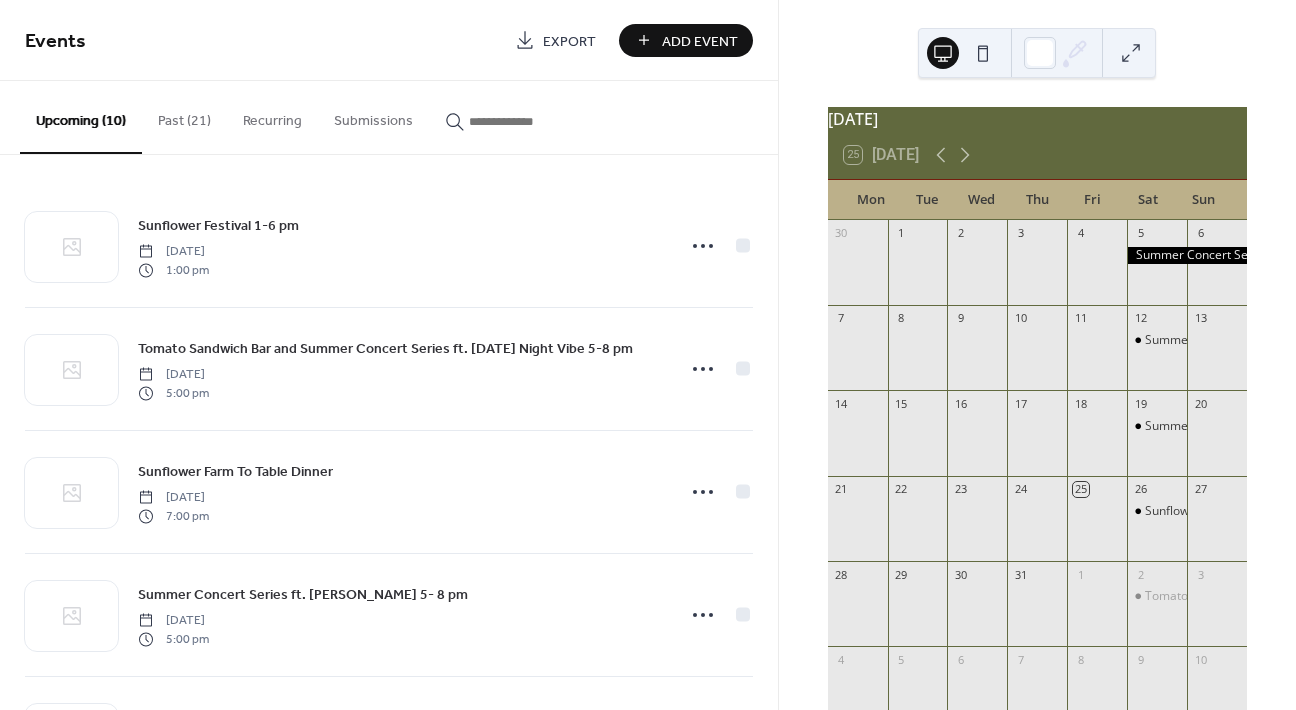click 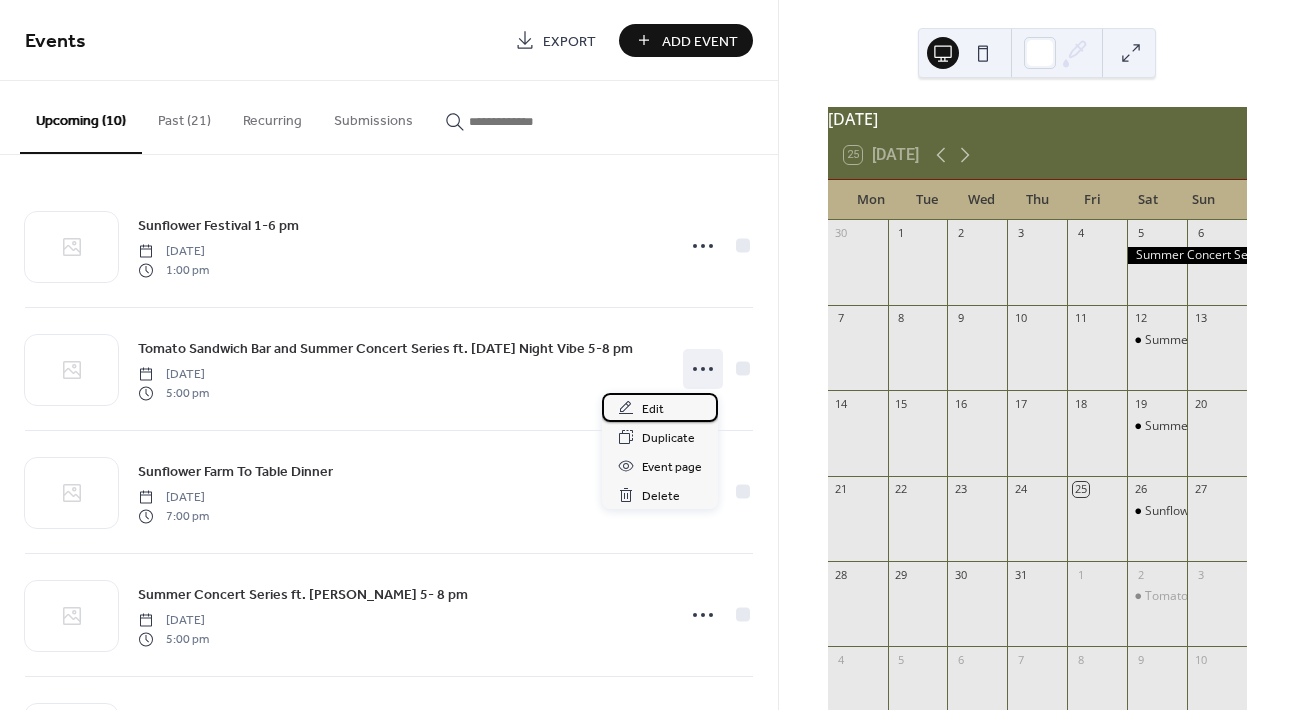 click on "Edit" at bounding box center [653, 409] 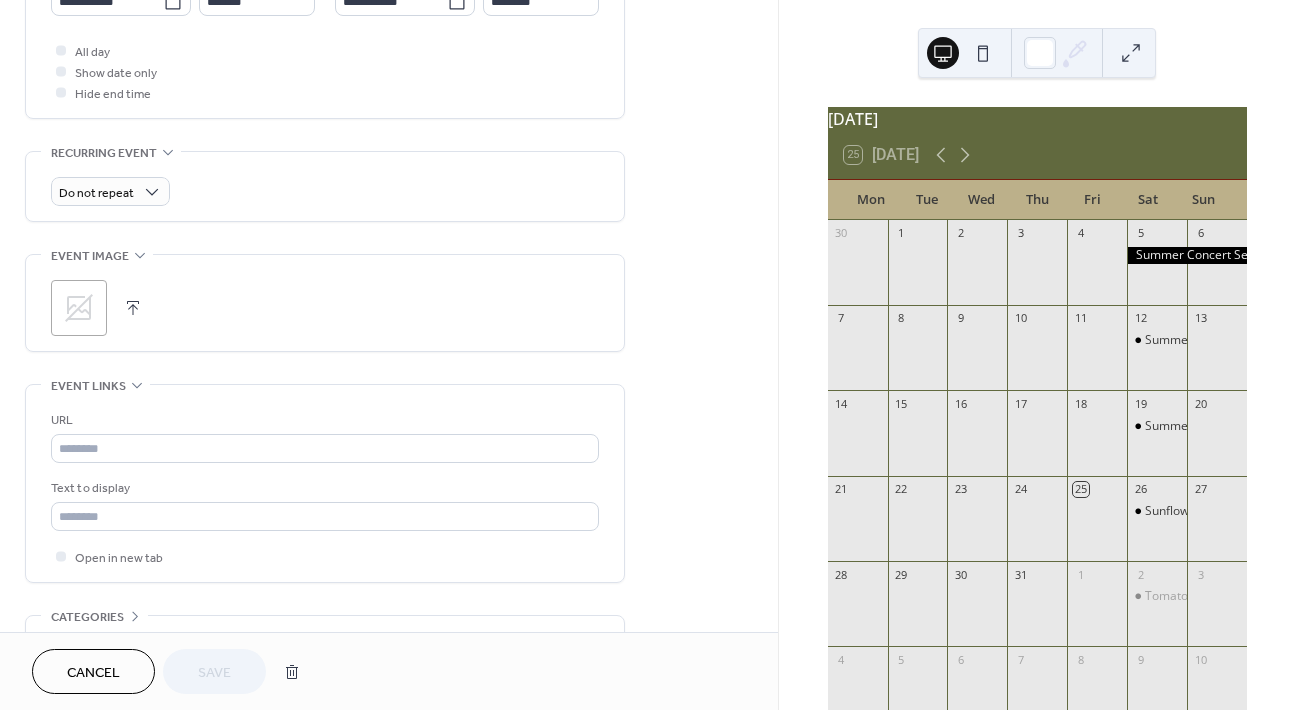 scroll, scrollTop: 815, scrollLeft: 0, axis: vertical 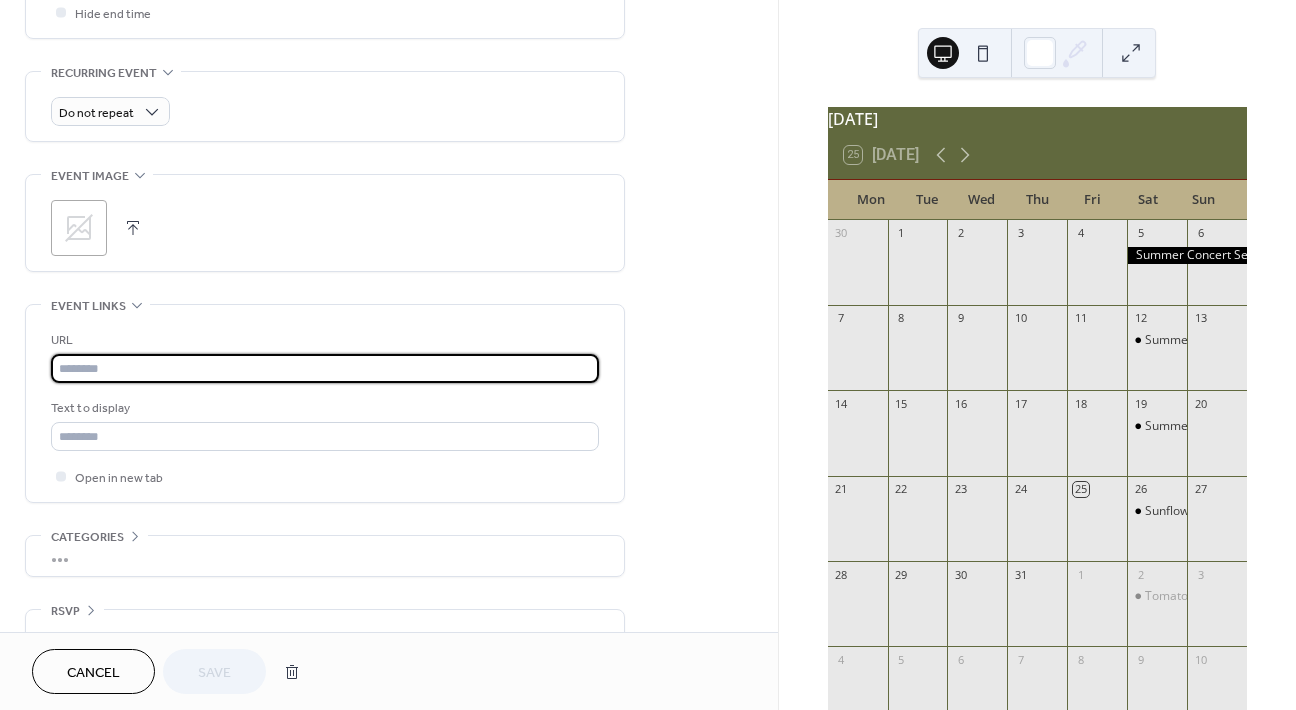 click at bounding box center (325, 368) 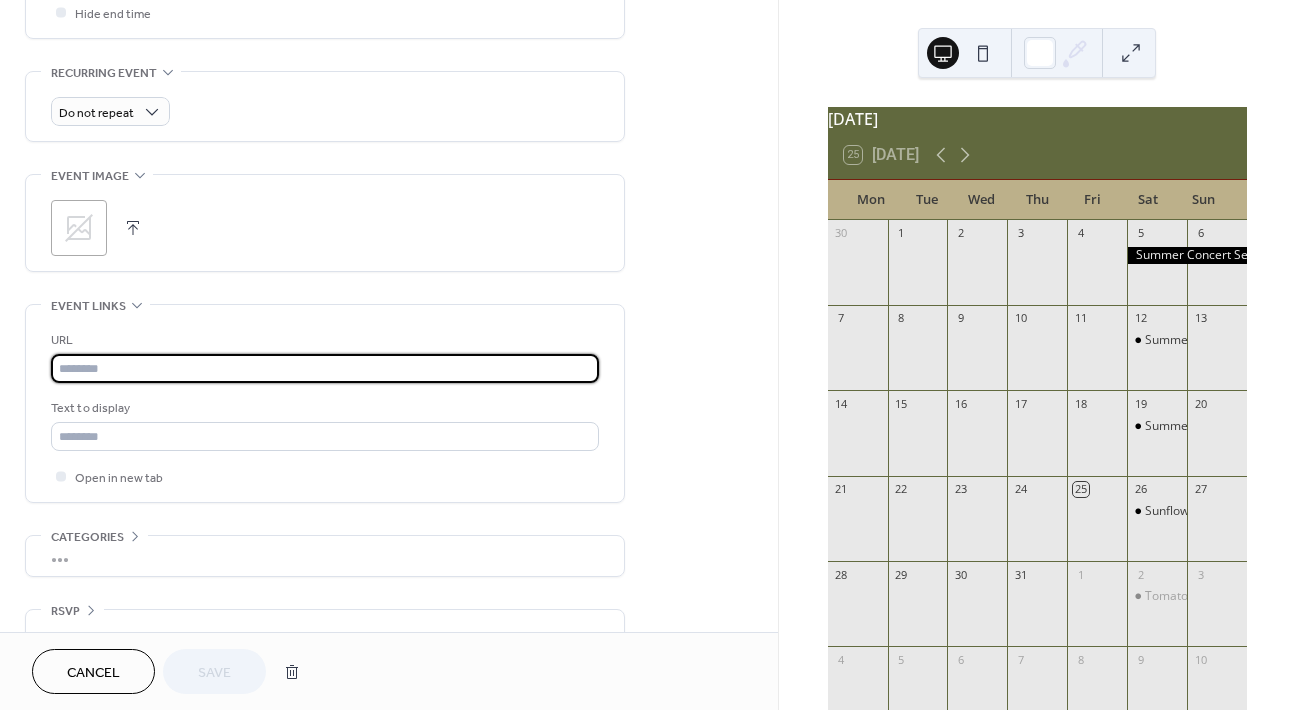 paste on "**********" 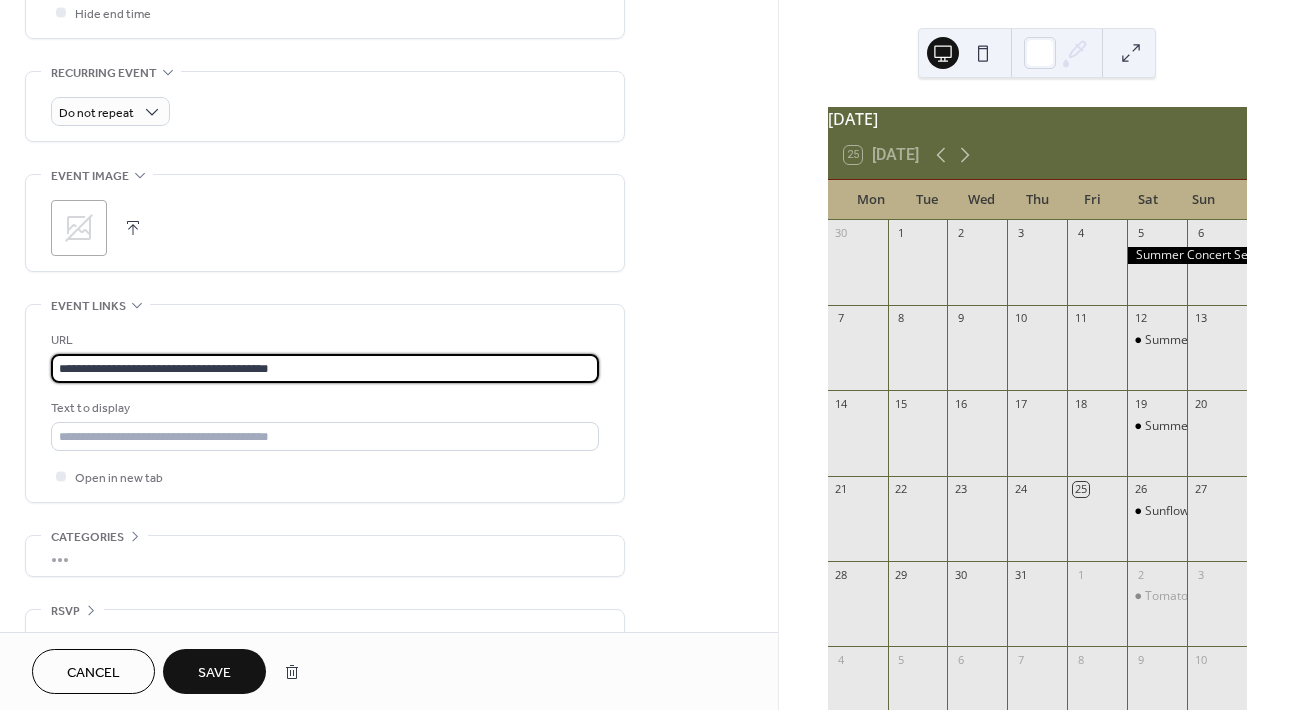 type on "**********" 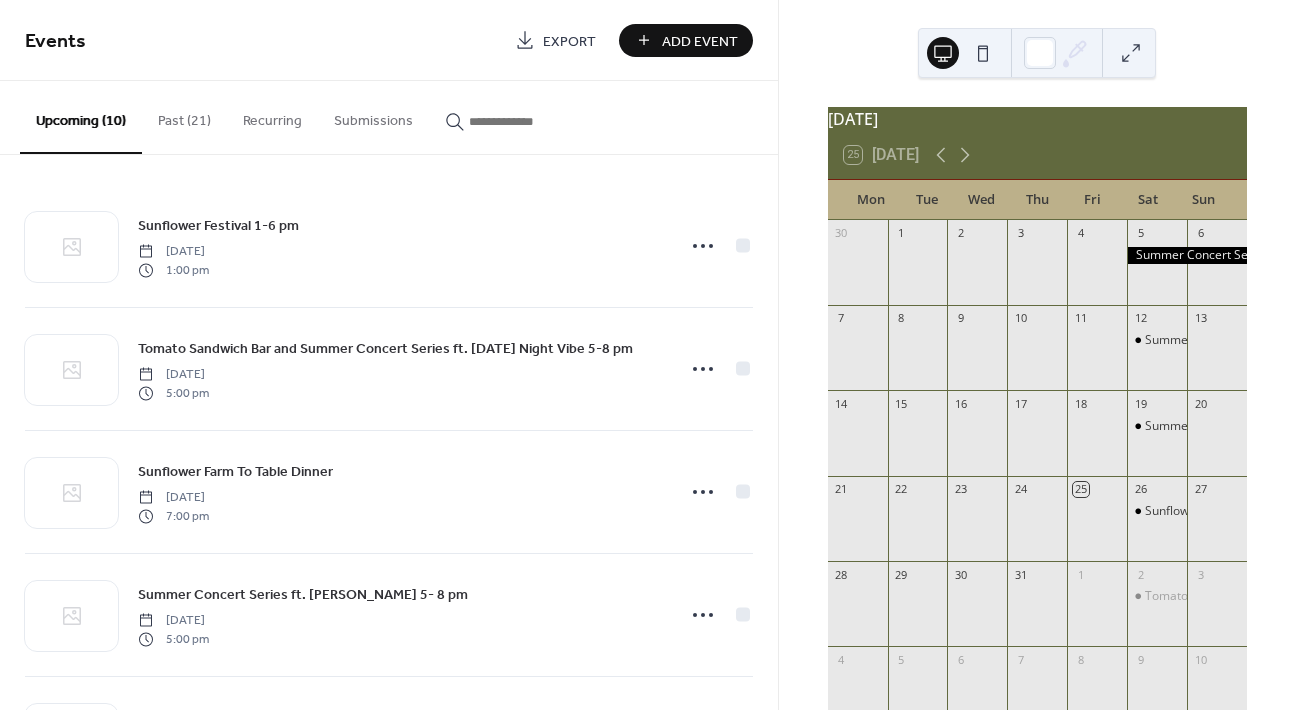 click 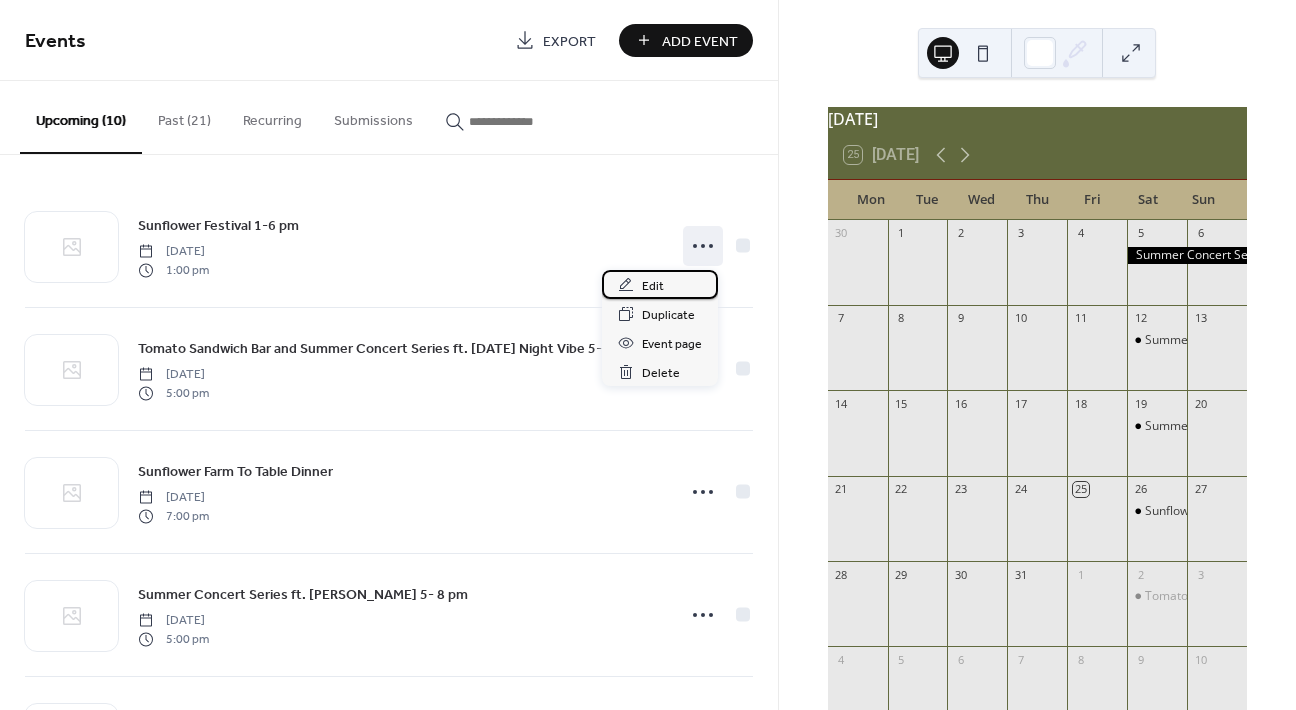 click on "Edit" at bounding box center (653, 286) 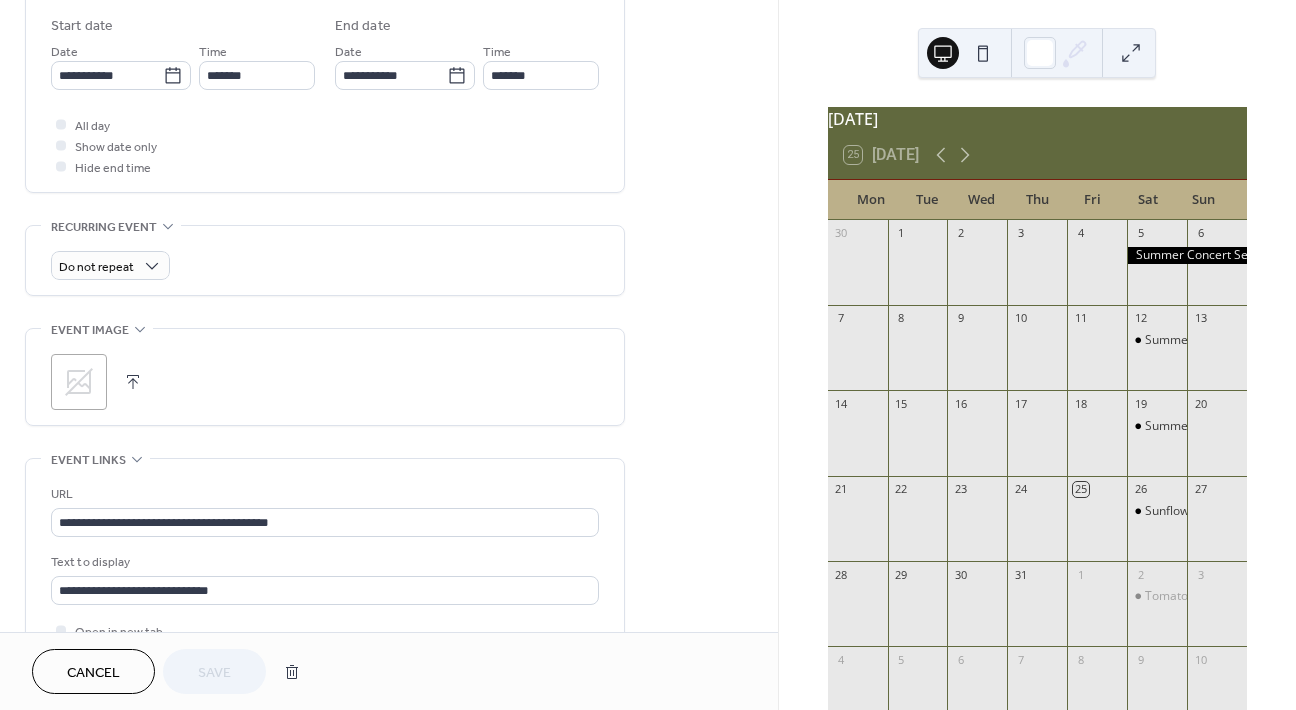 scroll, scrollTop: 740, scrollLeft: 0, axis: vertical 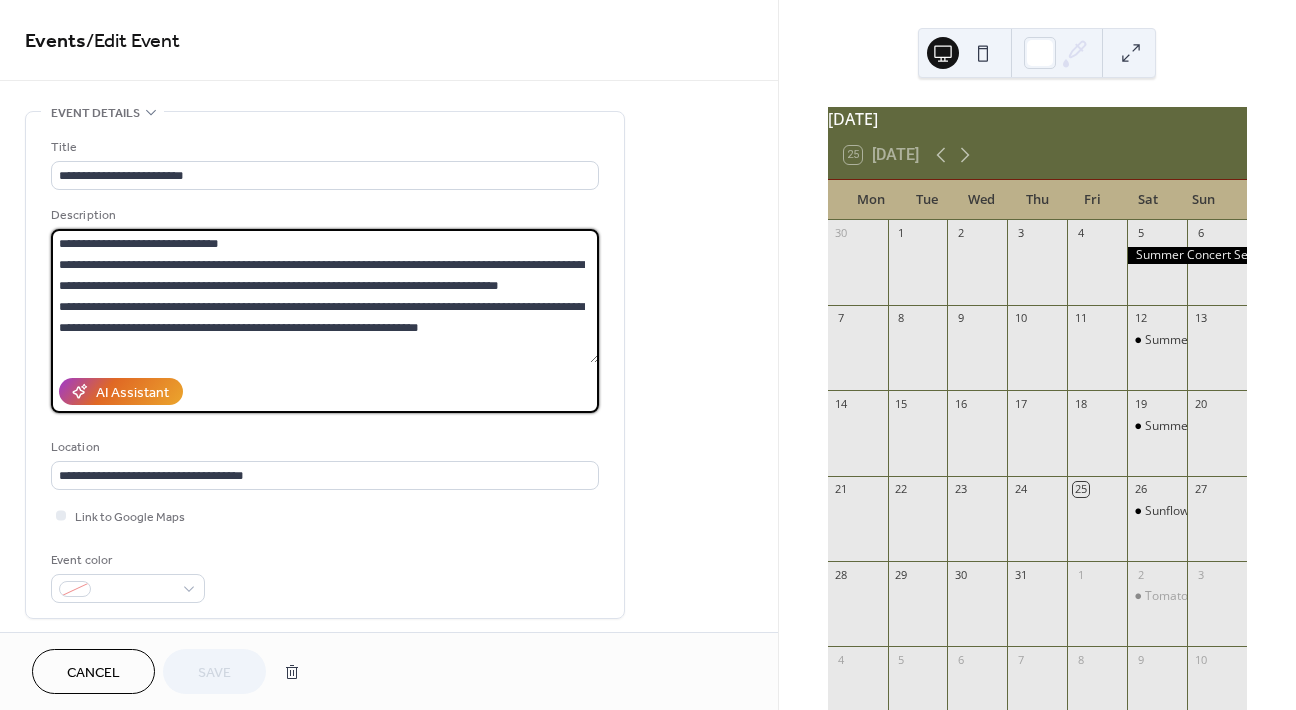 click on "**********" at bounding box center [325, 296] 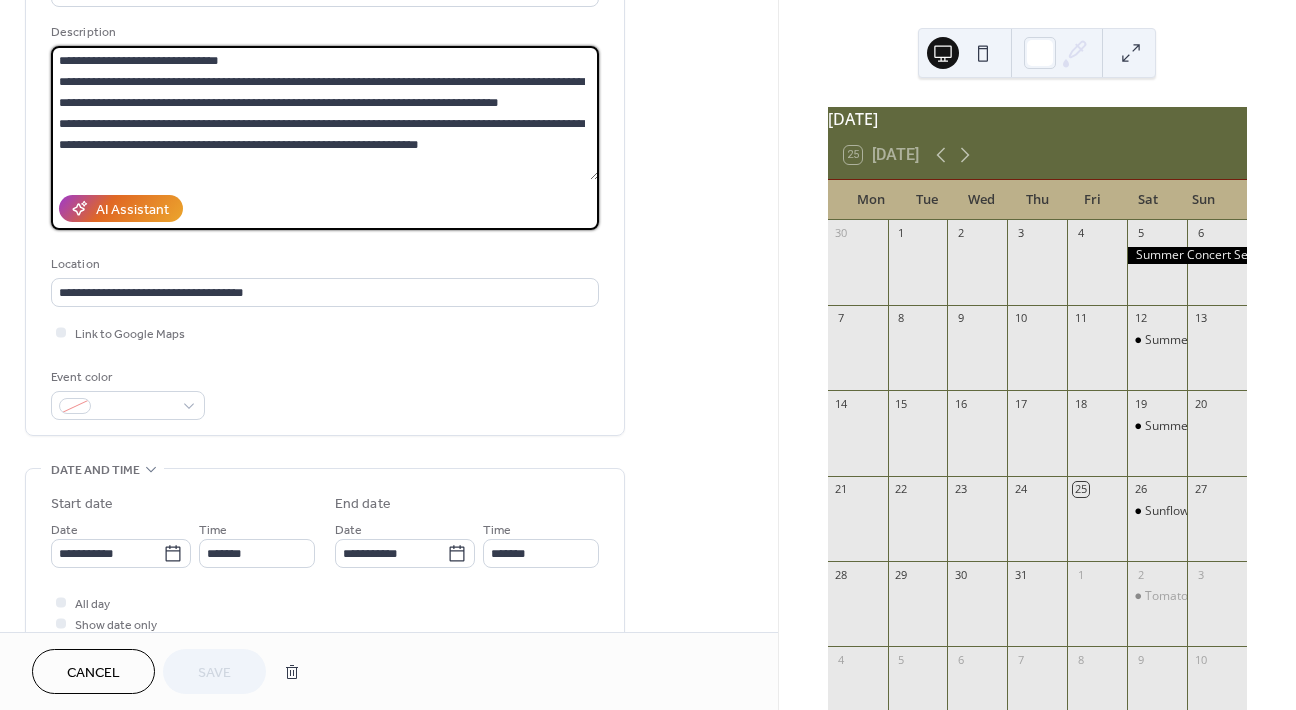 scroll, scrollTop: 184, scrollLeft: 0, axis: vertical 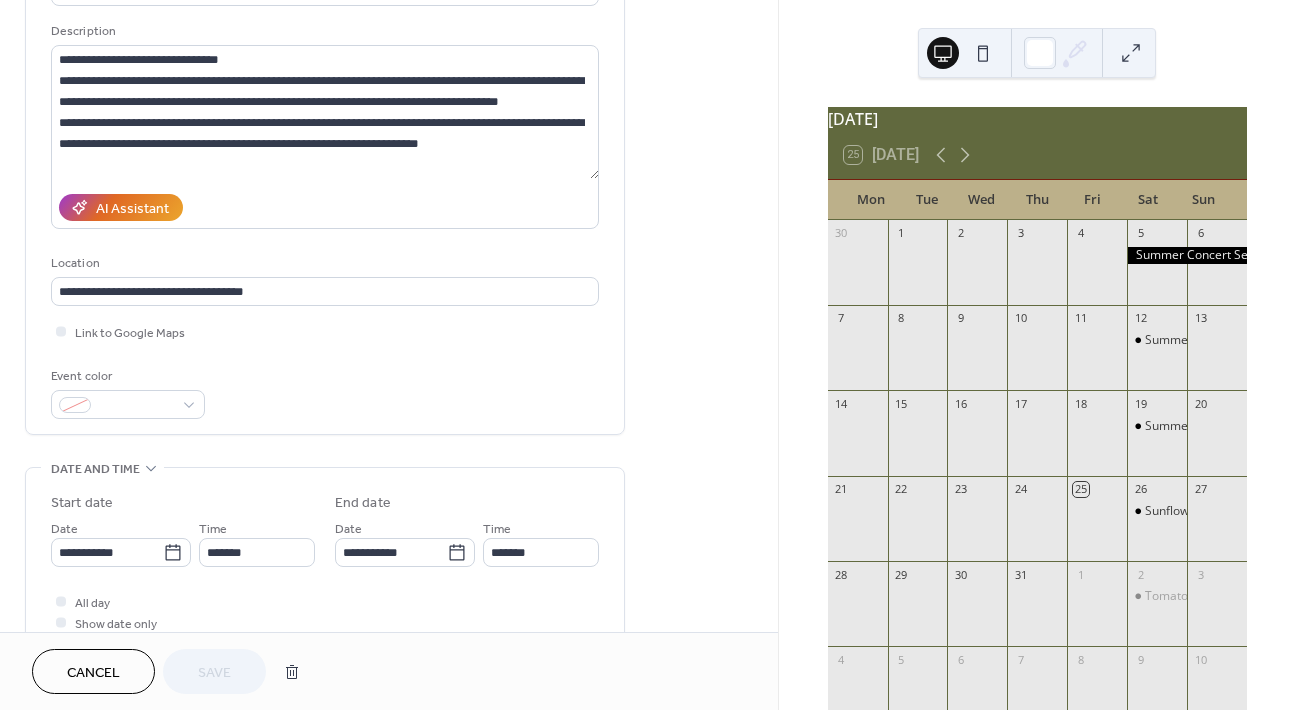 click on "**********" at bounding box center (648, 355) 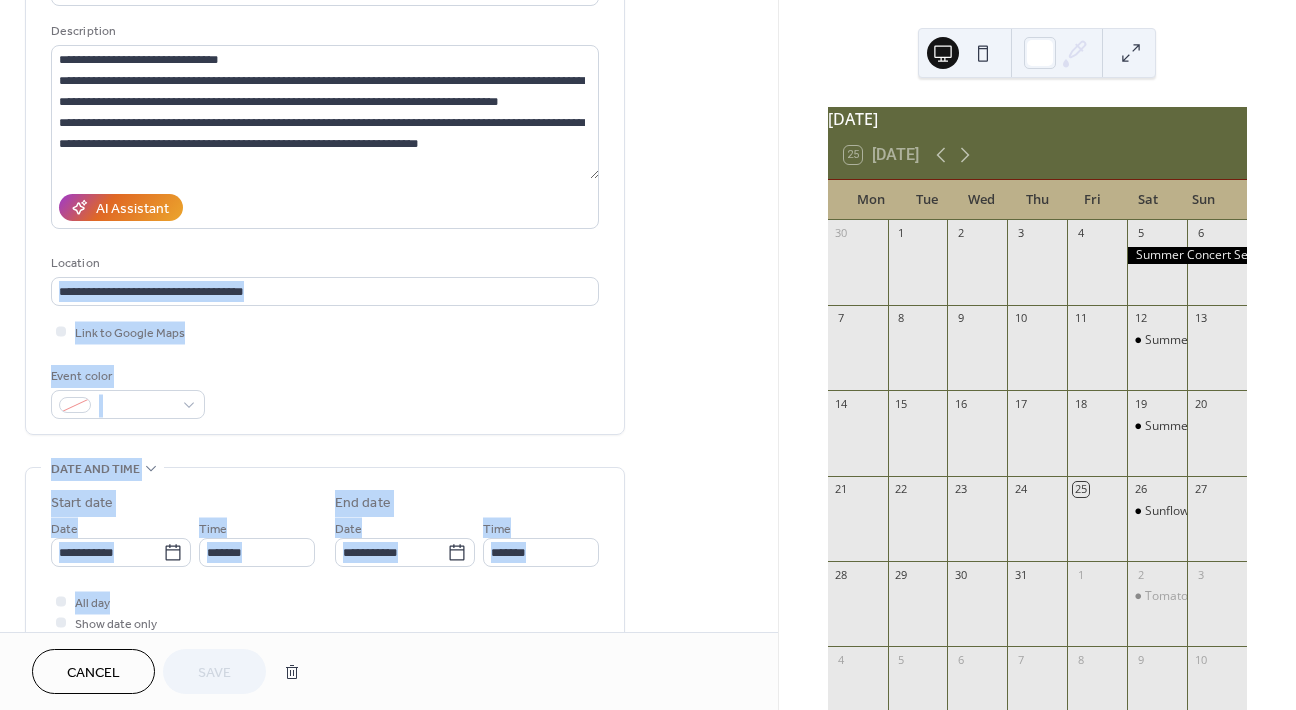 drag, startPoint x: 720, startPoint y: 261, endPoint x: 284, endPoint y: 584, distance: 542.60944 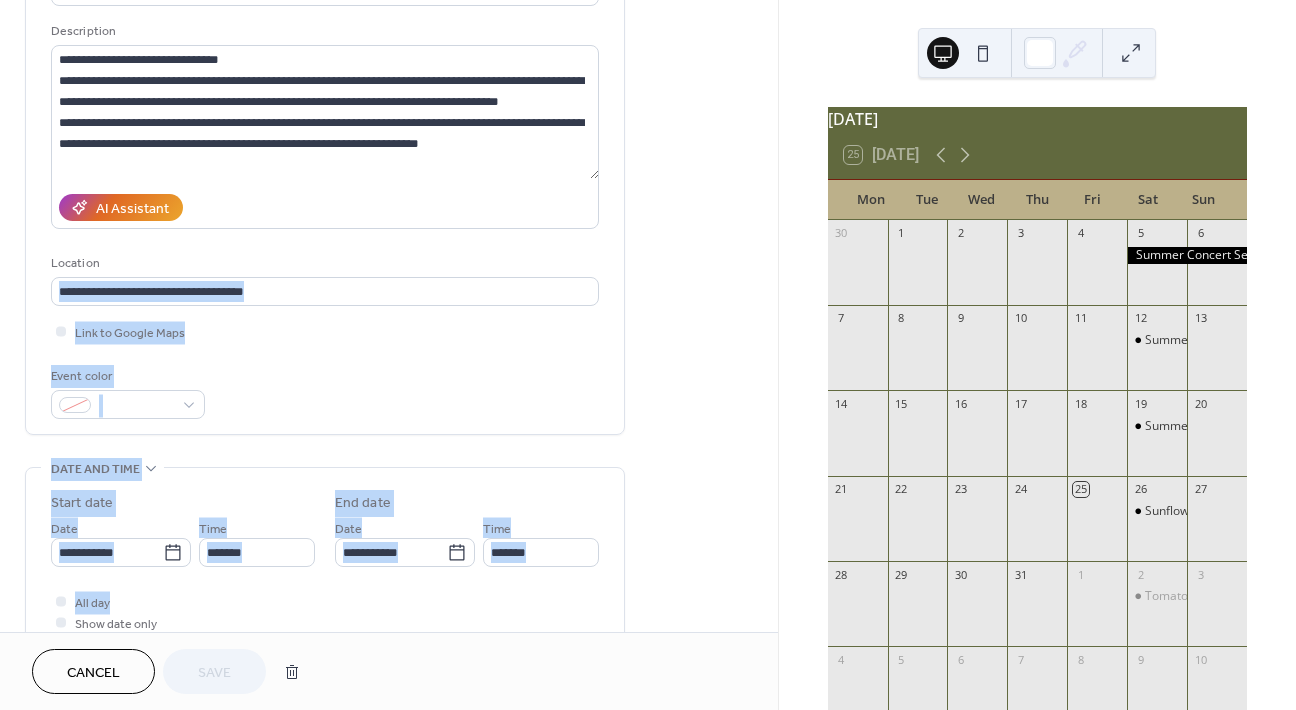 click on "**********" at bounding box center (389, 614) 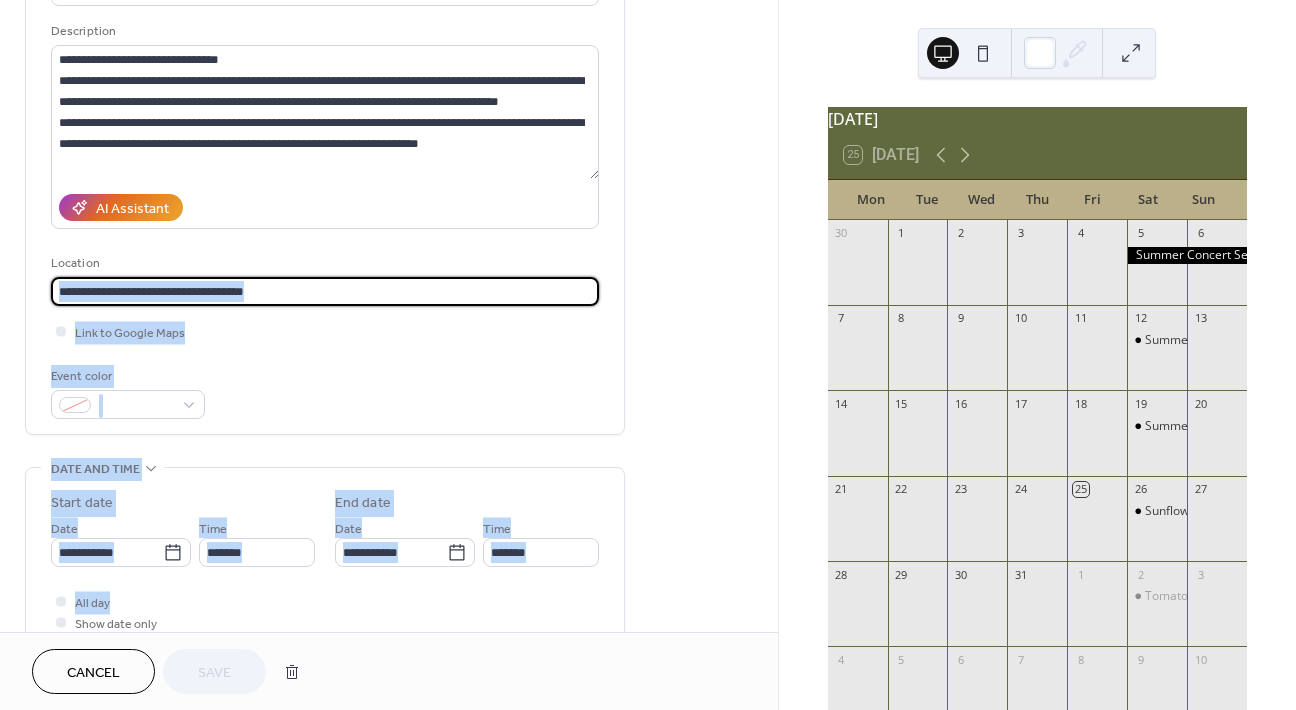 click on "**********" at bounding box center [325, 291] 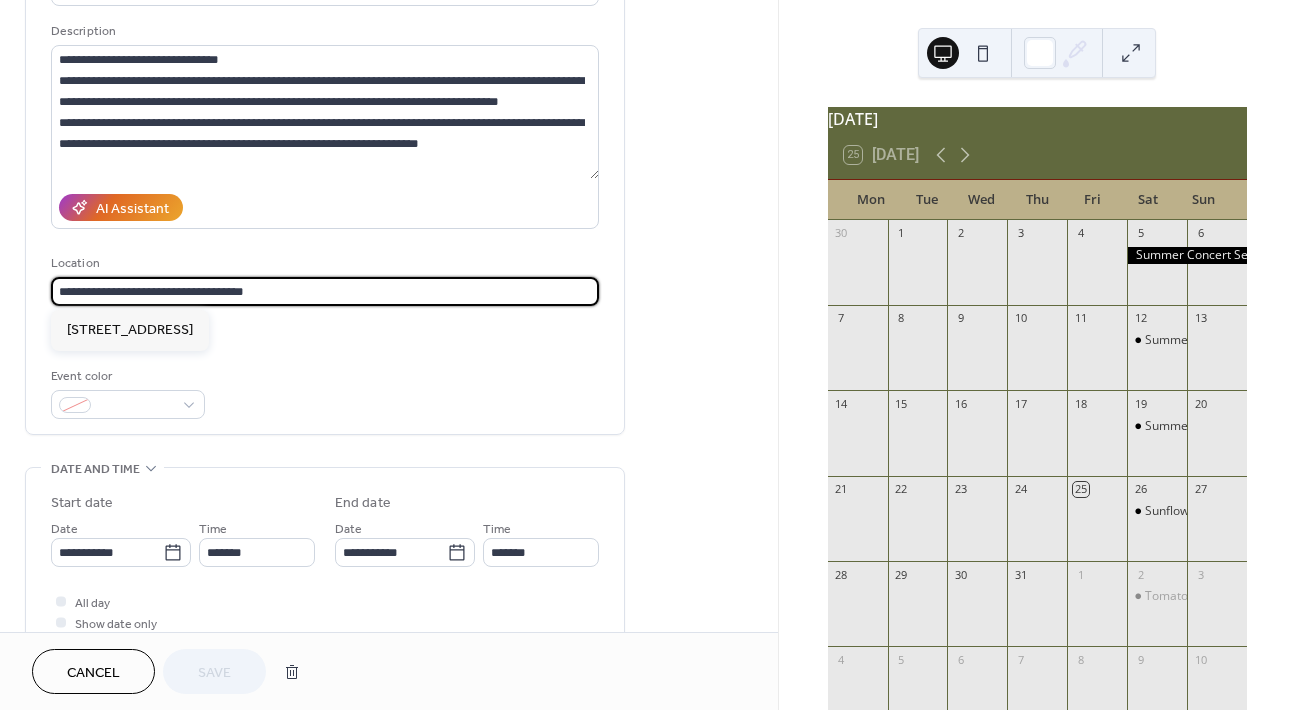click on "**********" at bounding box center [325, 291] 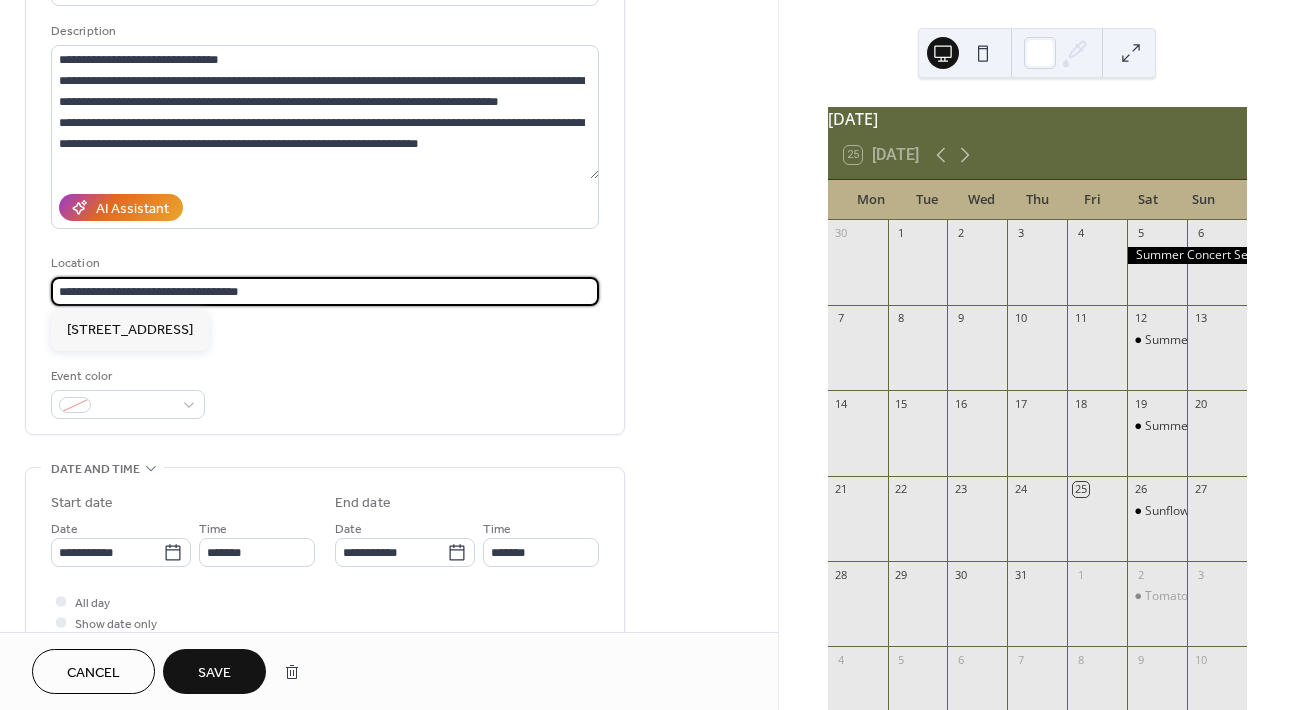 type on "**********" 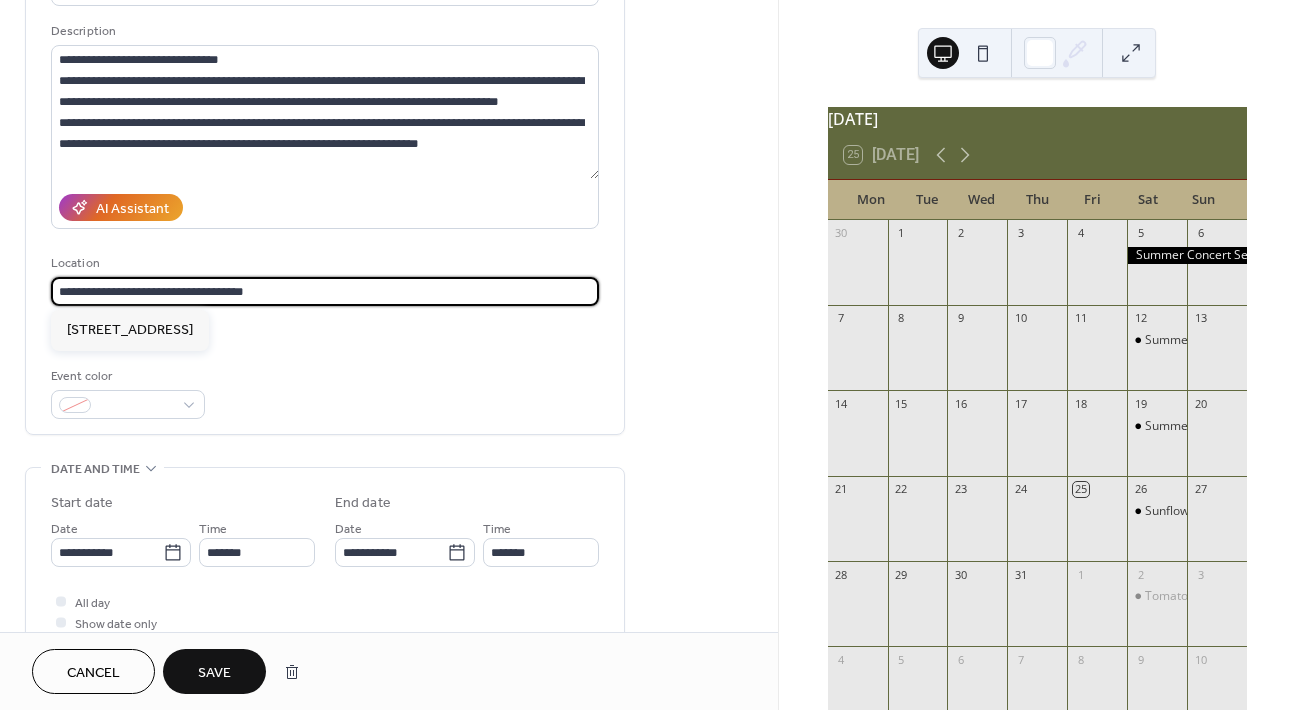 click on "Save" at bounding box center [214, 671] 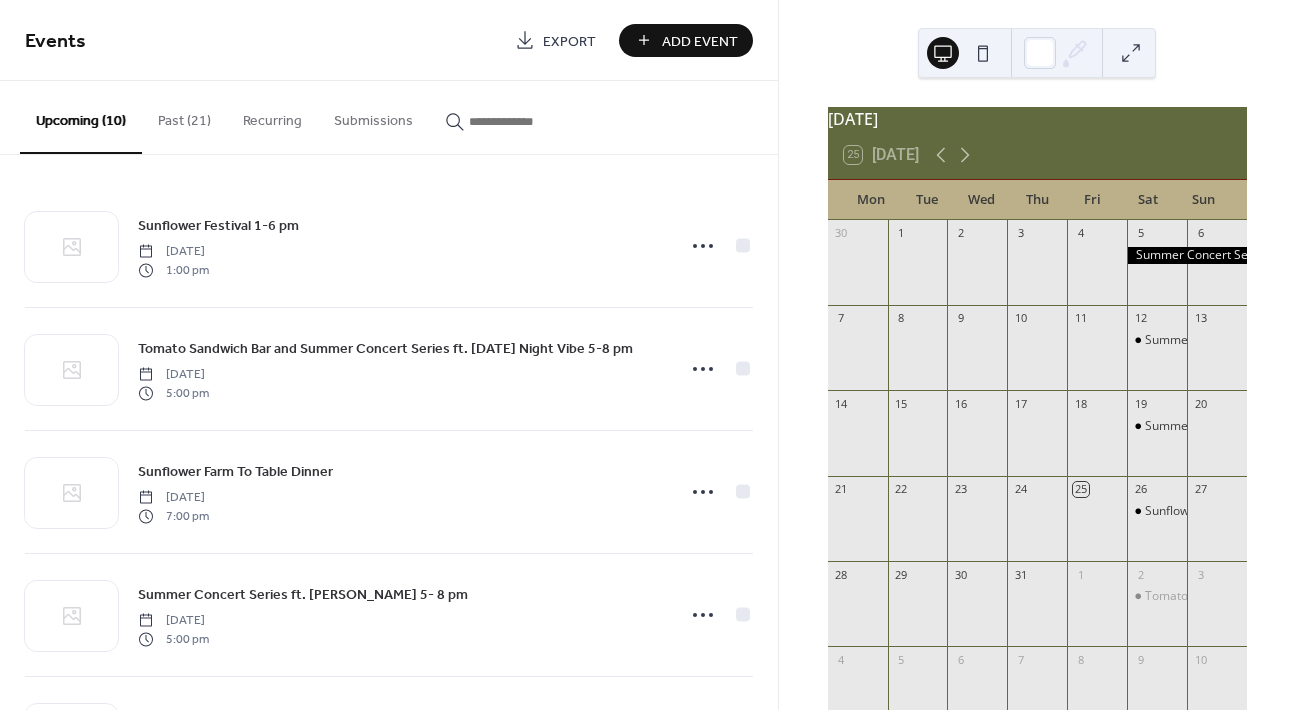 click 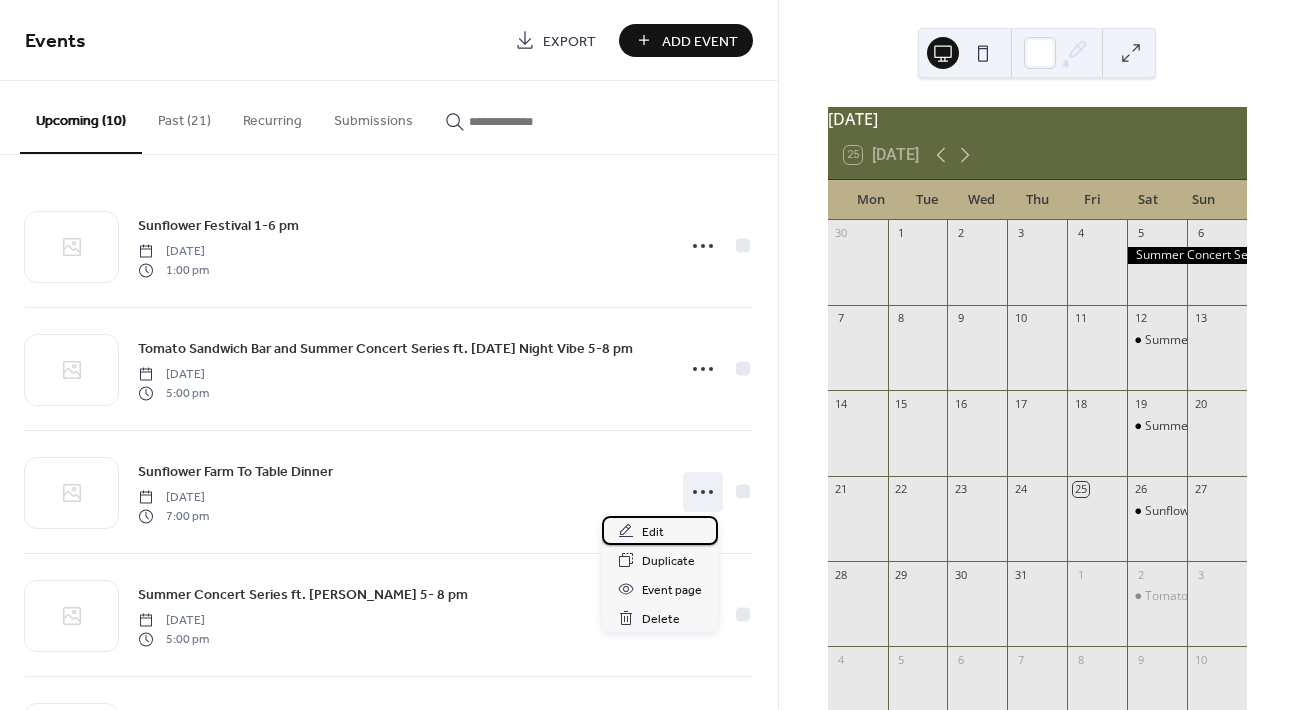 click on "Edit" at bounding box center [653, 532] 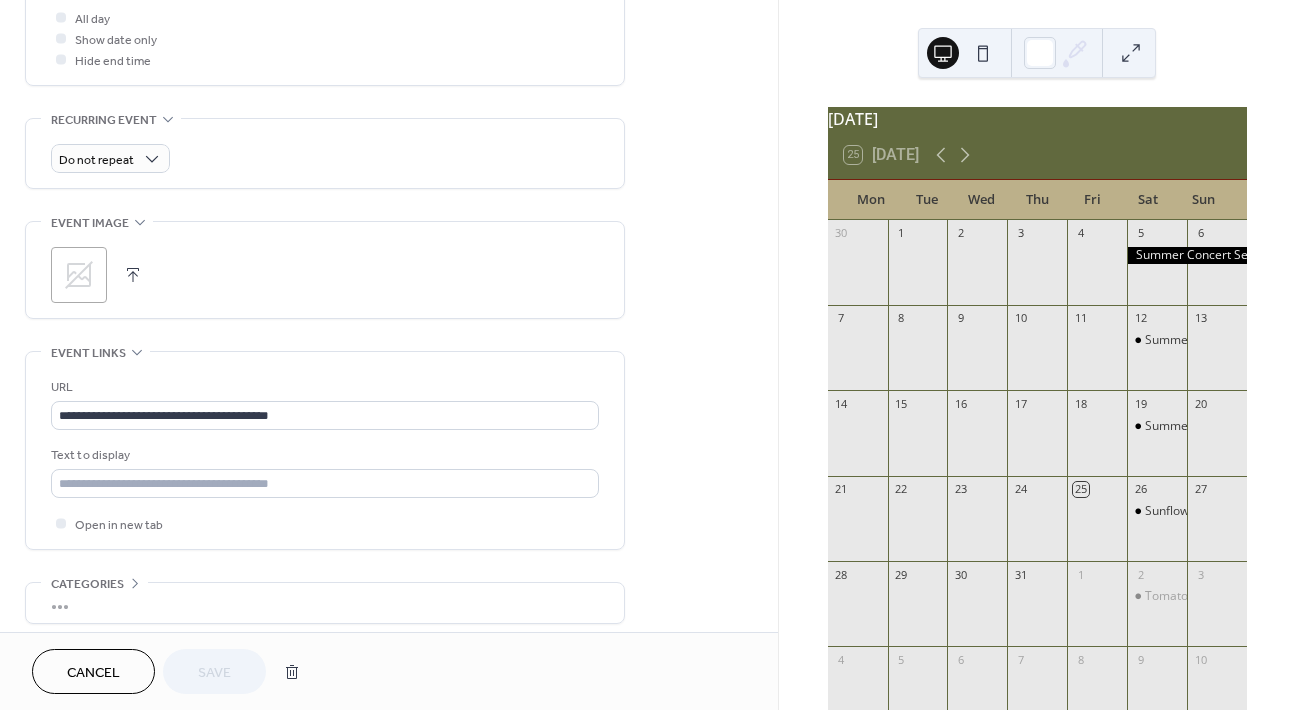 scroll, scrollTop: 810, scrollLeft: 0, axis: vertical 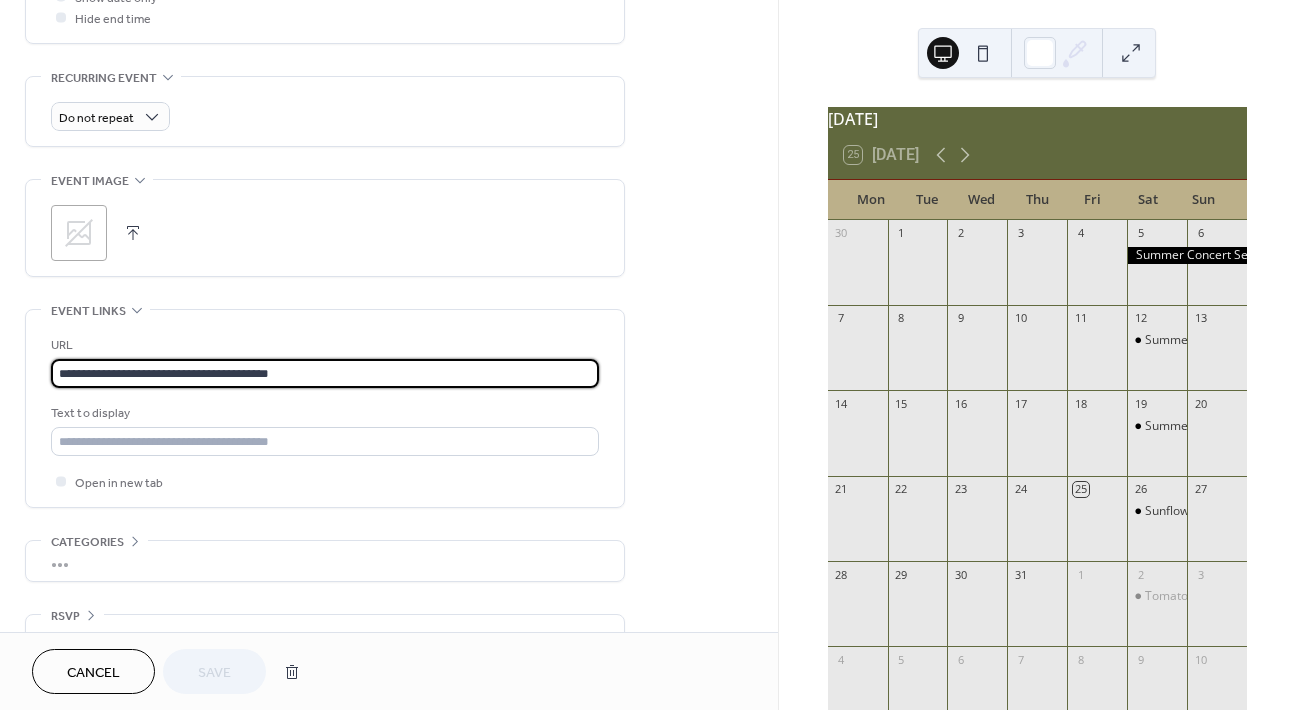 click on "**********" at bounding box center (325, 373) 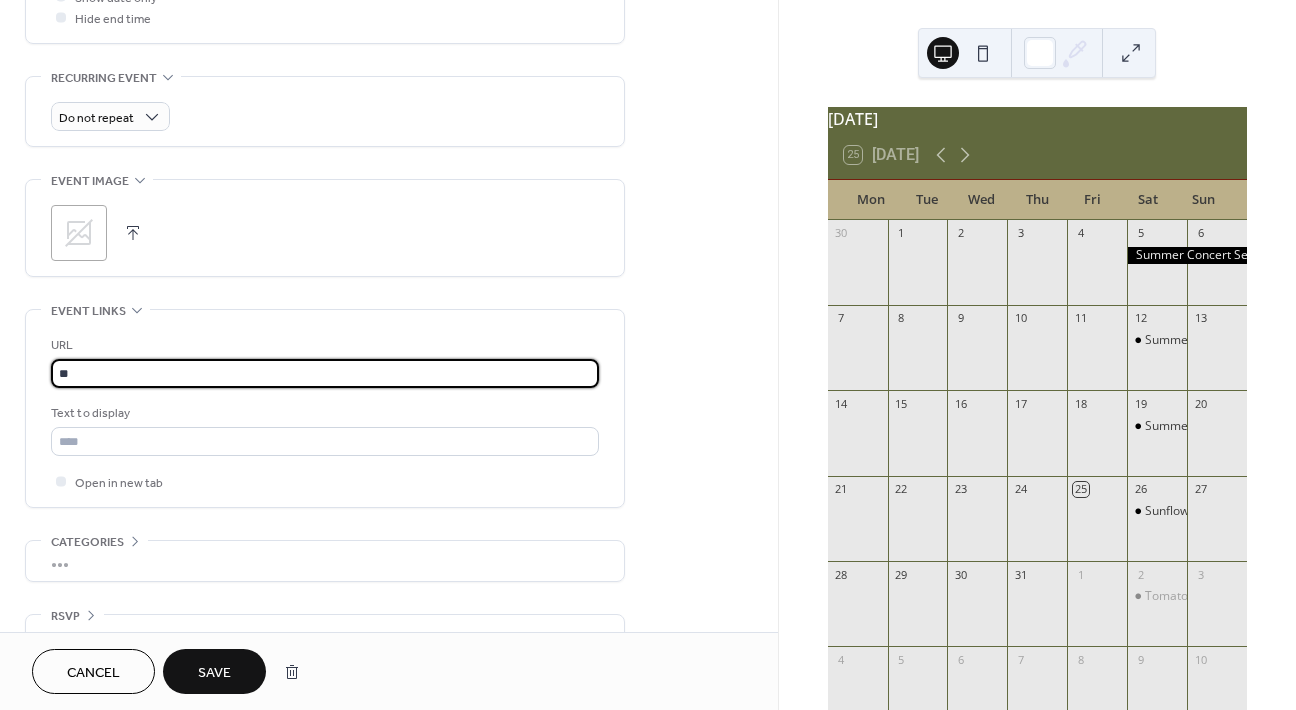 type on "*" 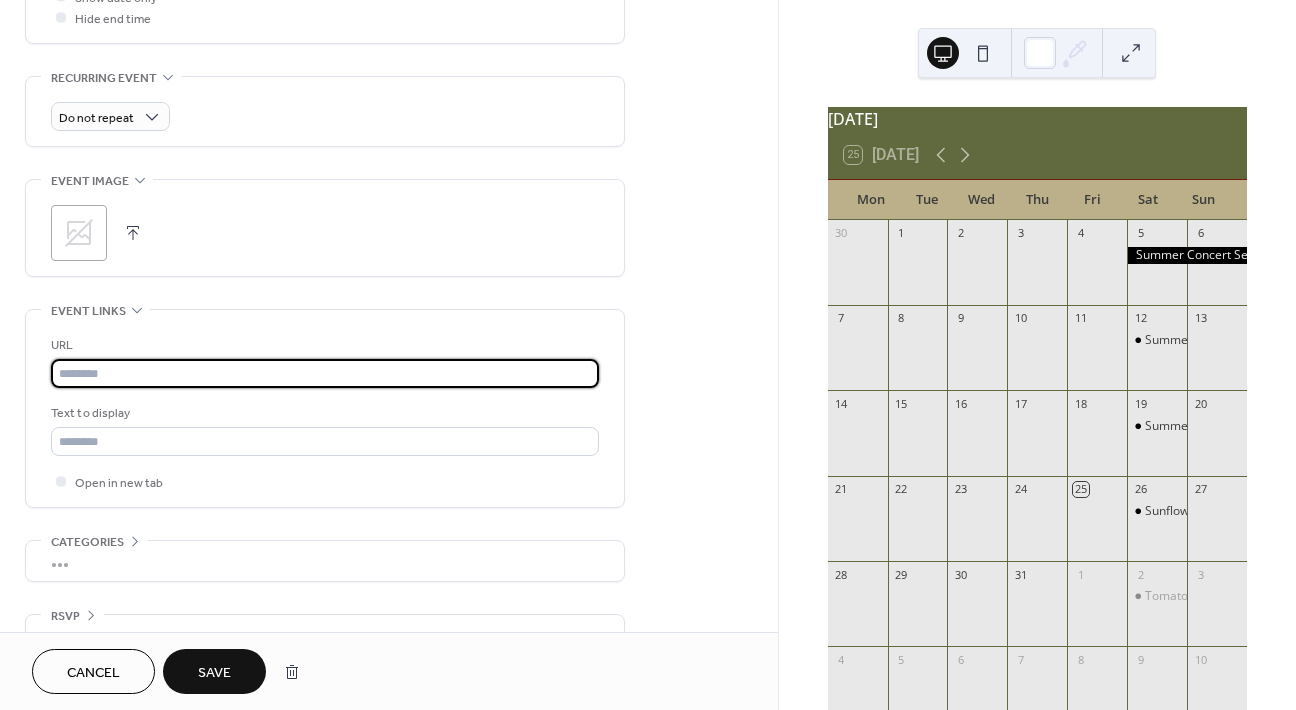 paste on "**********" 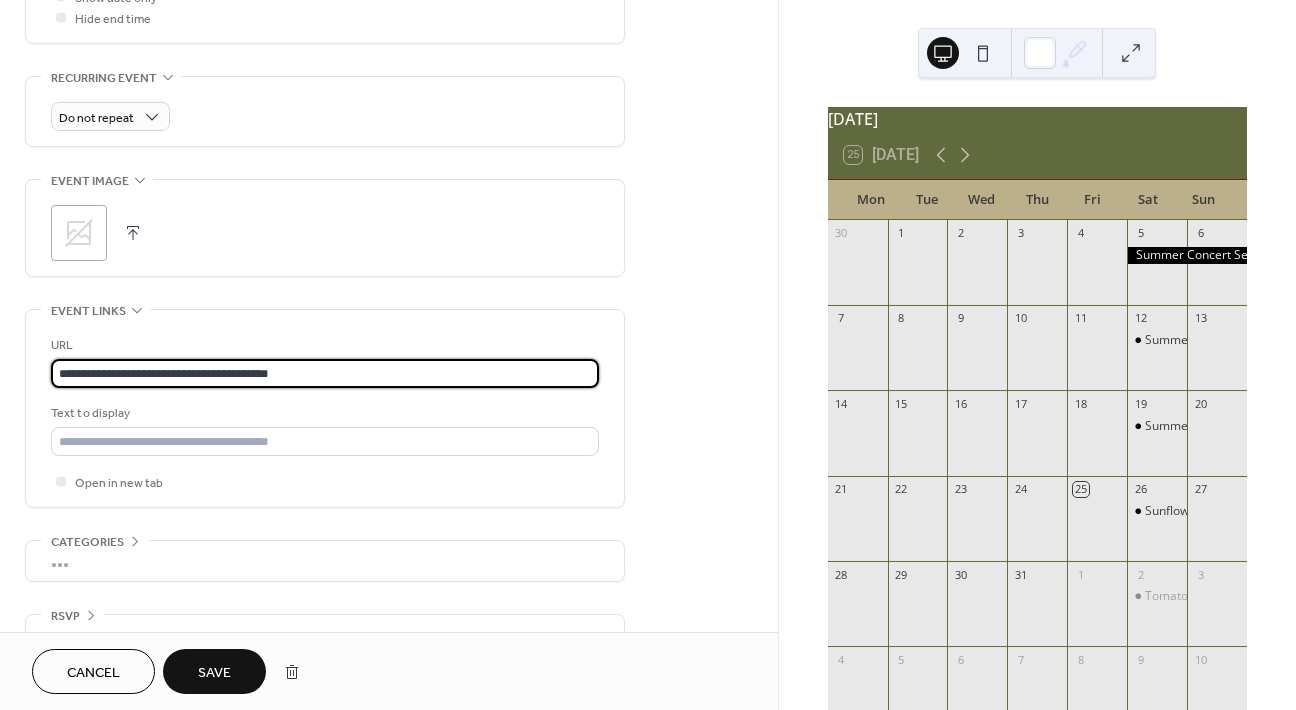 type on "**********" 